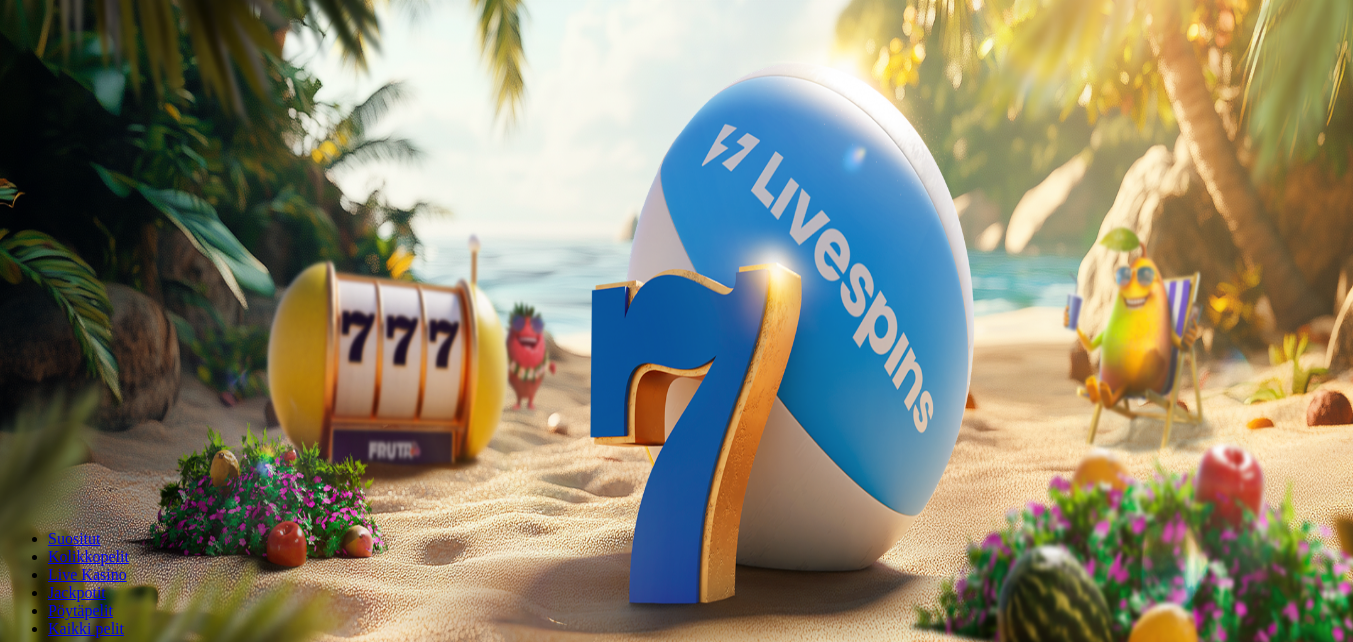 scroll, scrollTop: 0, scrollLeft: 0, axis: both 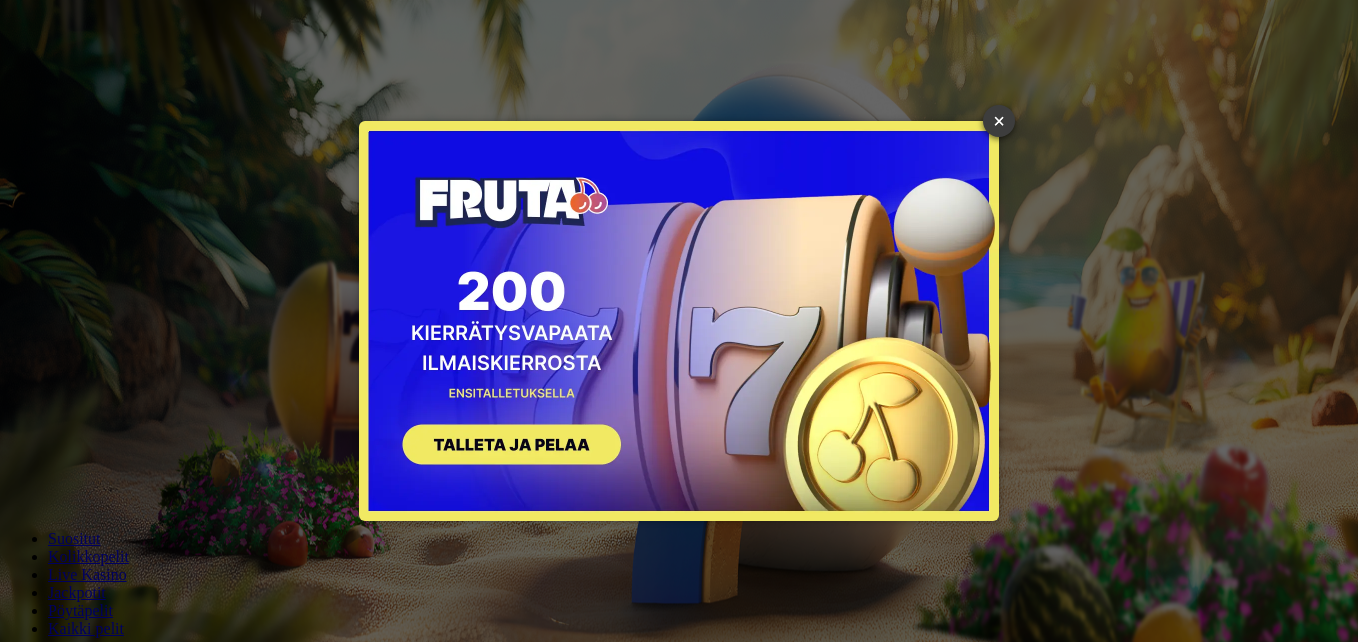 click on "×" at bounding box center [999, 121] 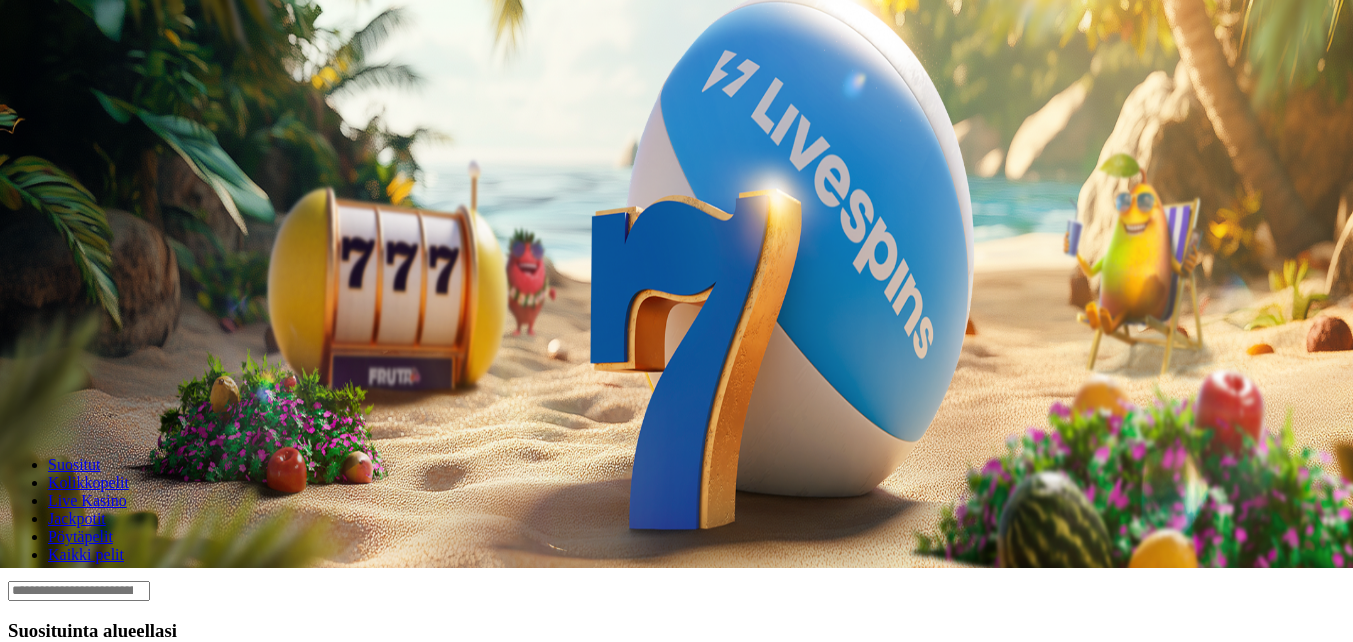 scroll, scrollTop: 300, scrollLeft: 0, axis: vertical 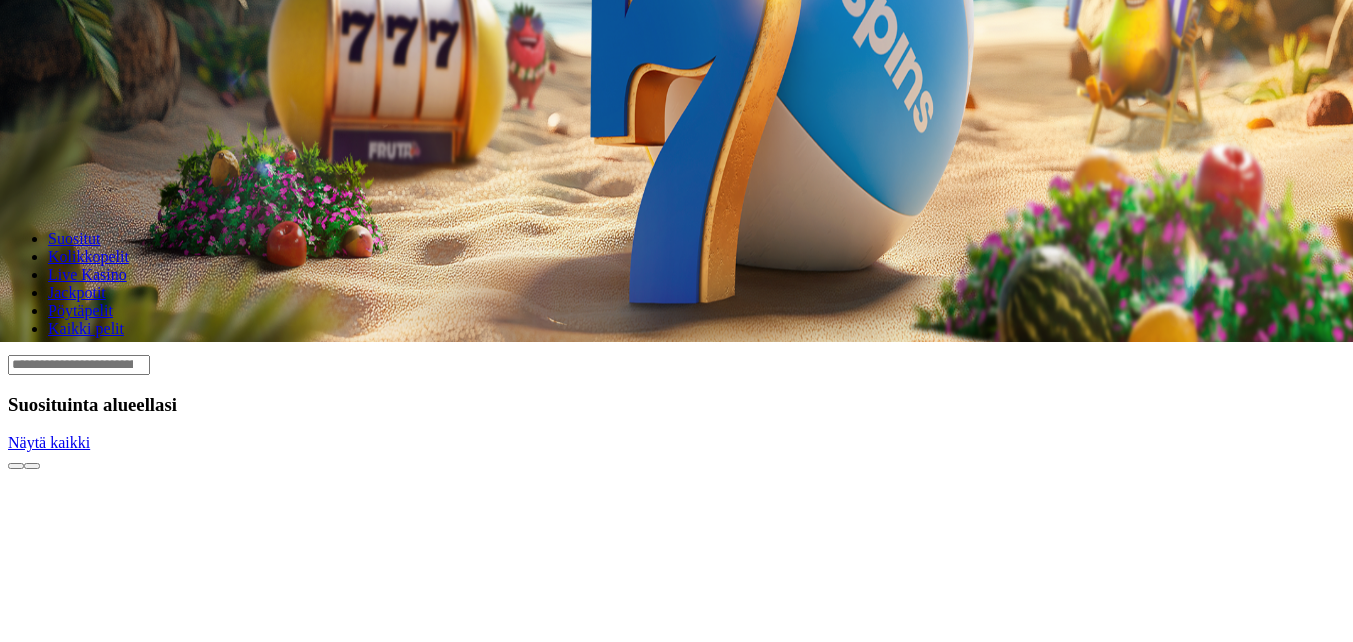 click on "Kirjaudu" at bounding box center (138, -228) 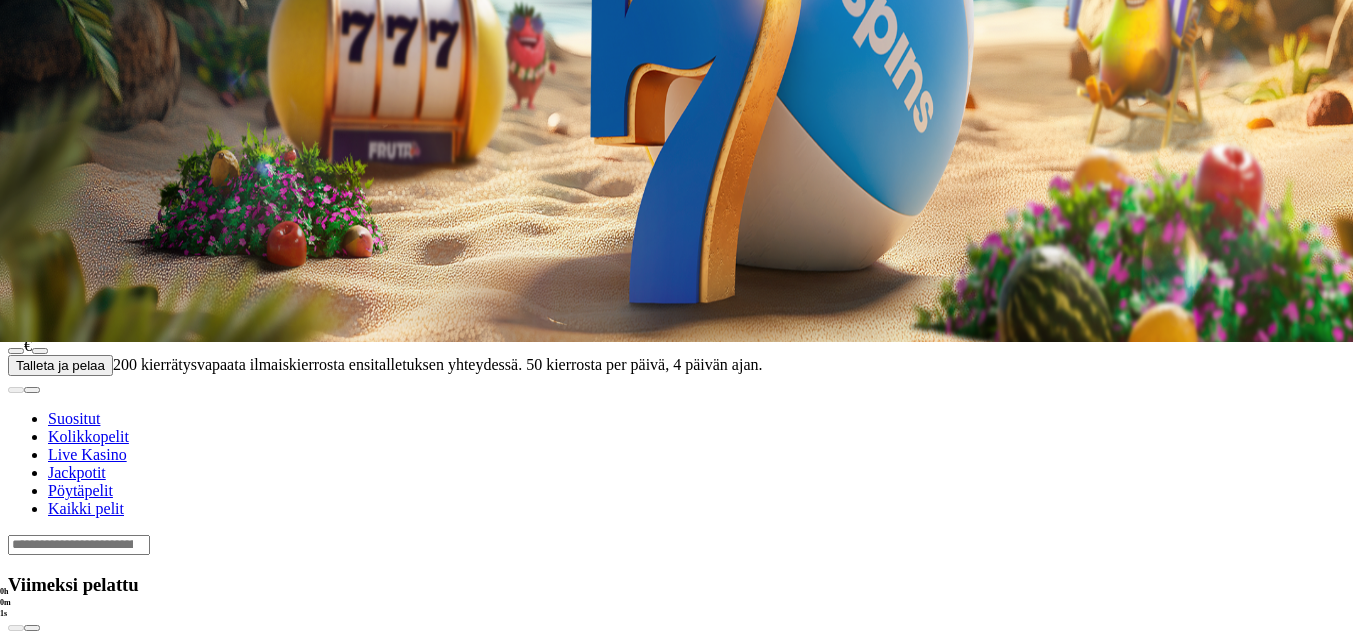 scroll, scrollTop: 0, scrollLeft: 0, axis: both 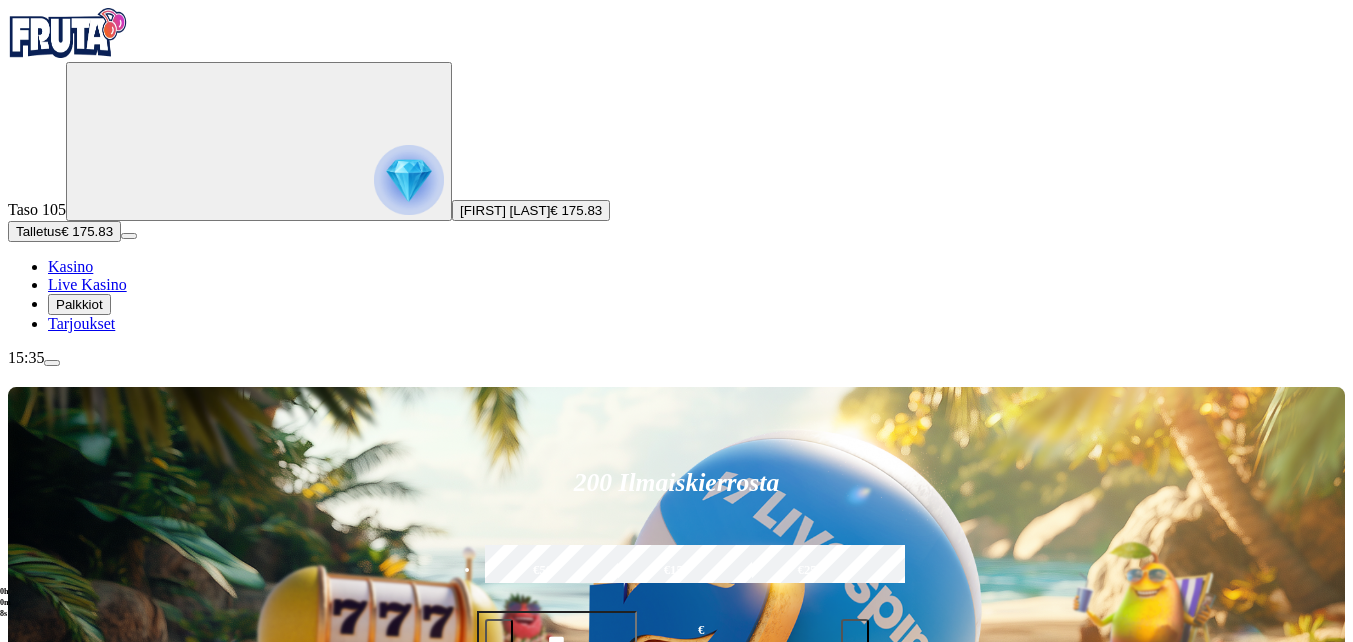 click at bounding box center (32, 1095) 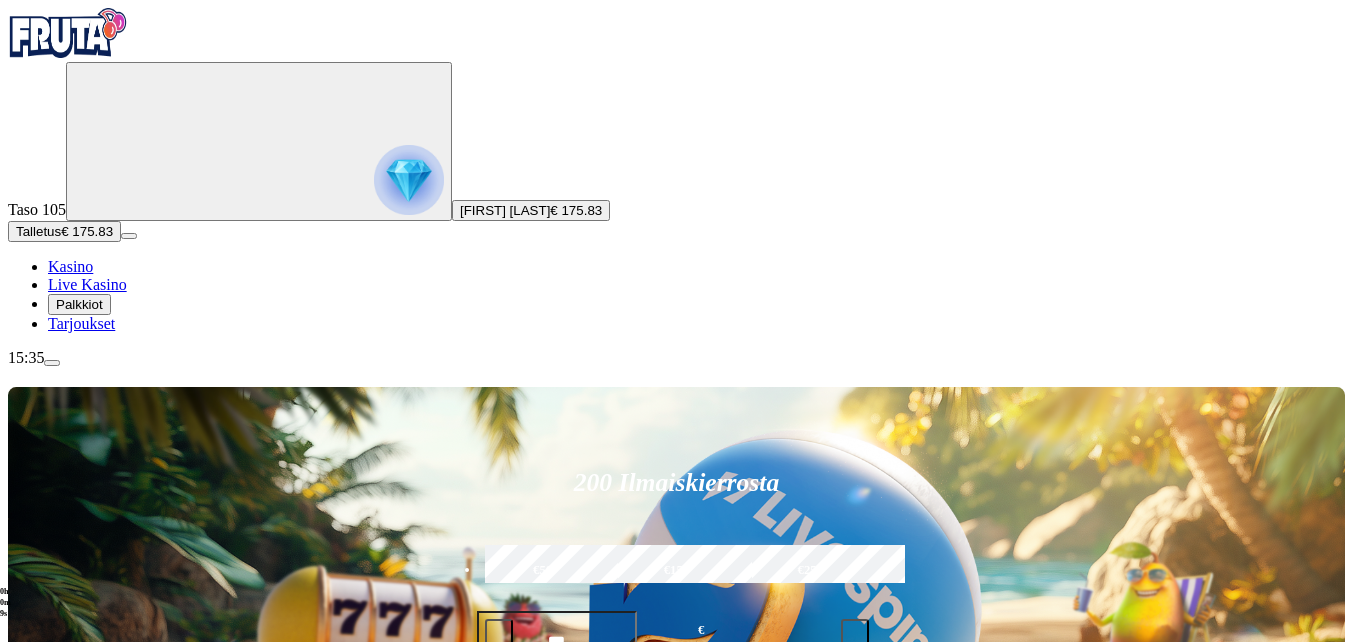 click on "Pelaa nyt" at bounding box center (-752, 2000) 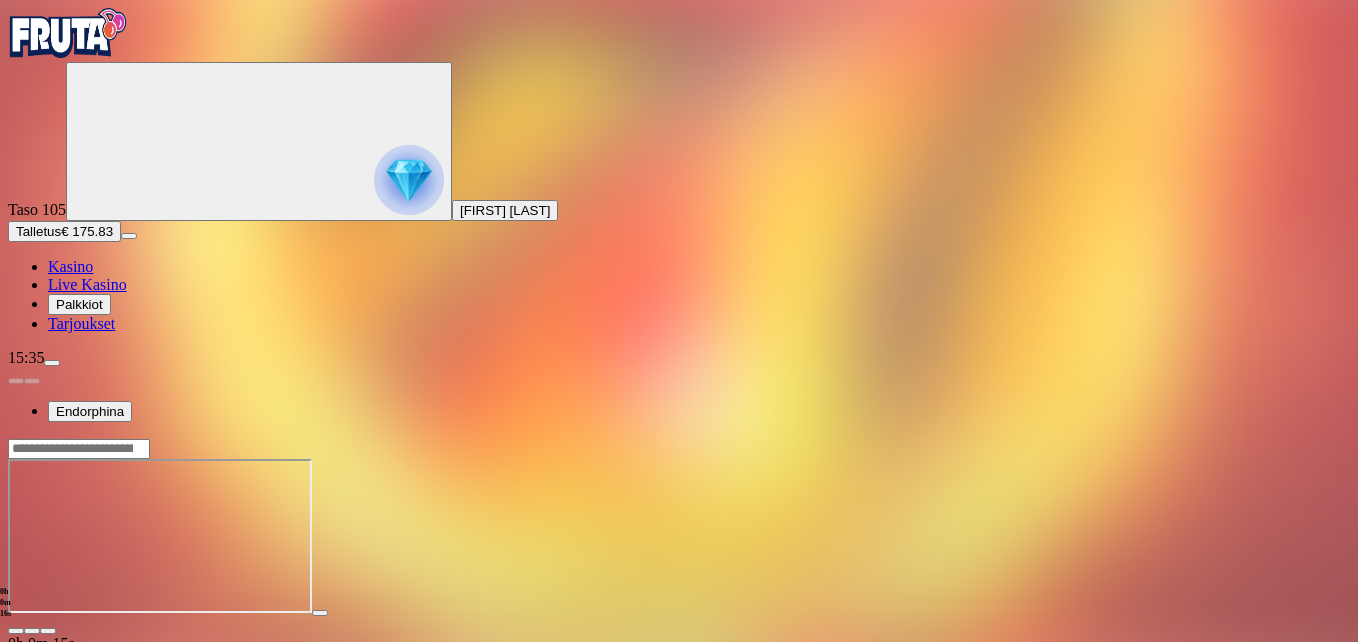 click at bounding box center [48, 631] 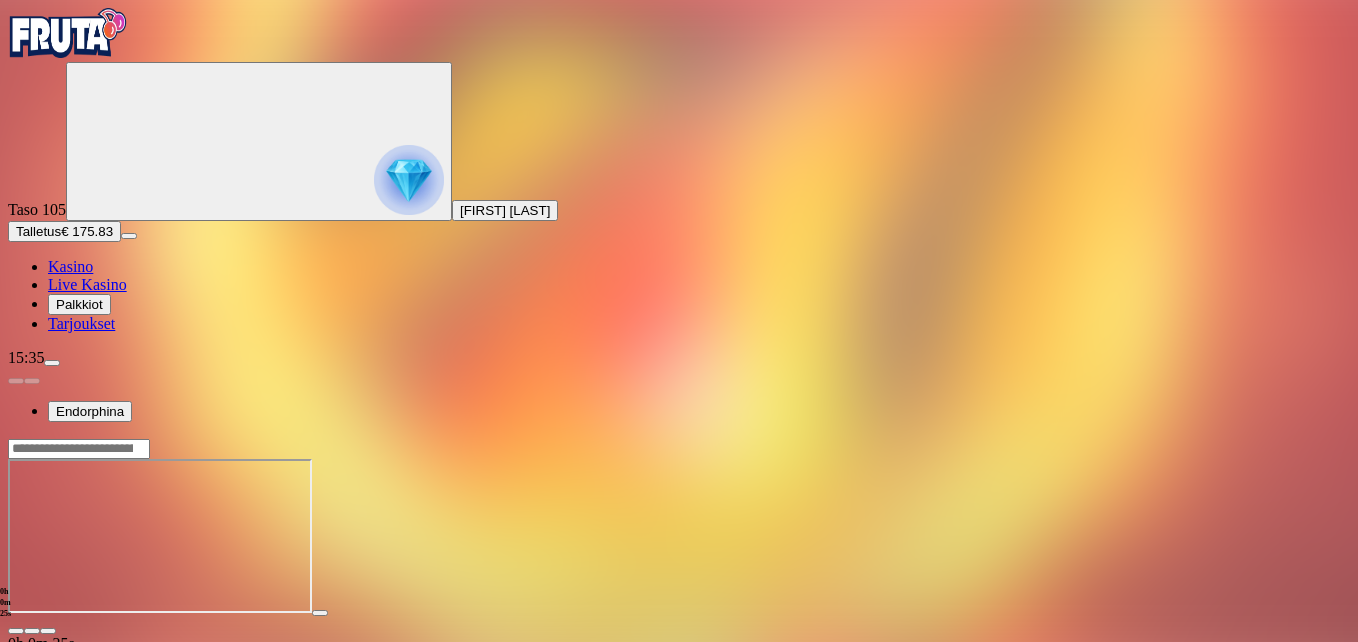 drag, startPoint x: 1243, startPoint y: 186, endPoint x: 1247, endPoint y: 260, distance: 74.10803 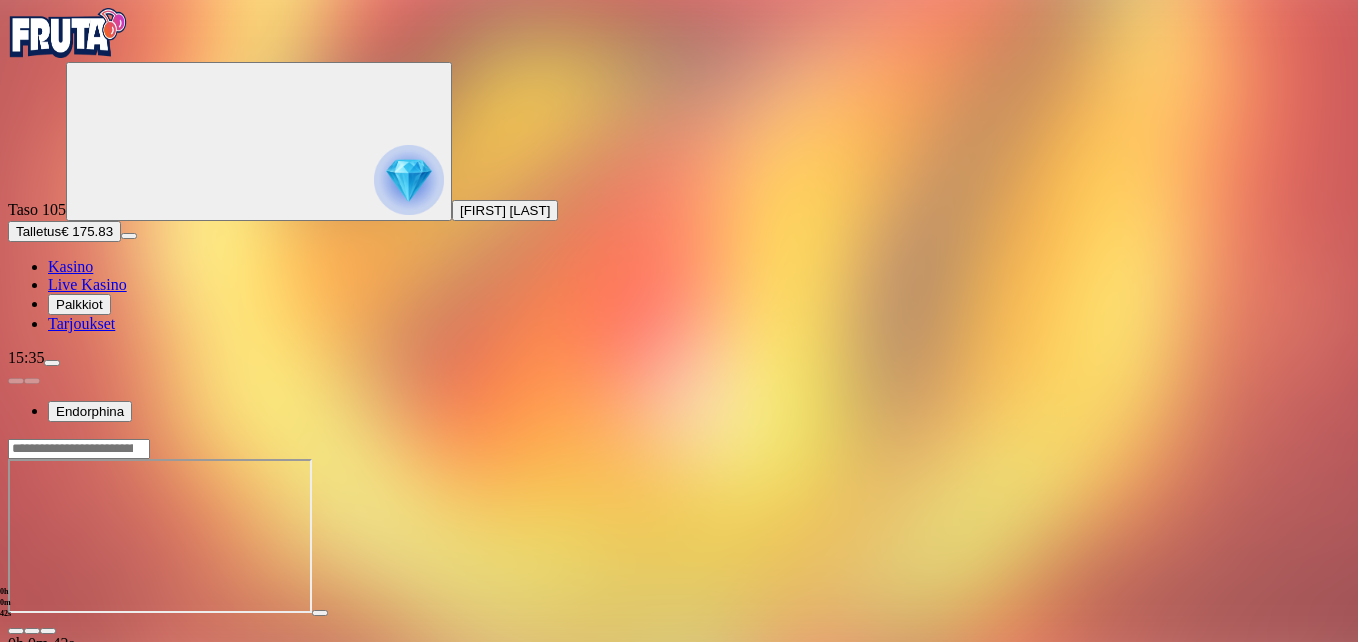 click at bounding box center [16, 631] 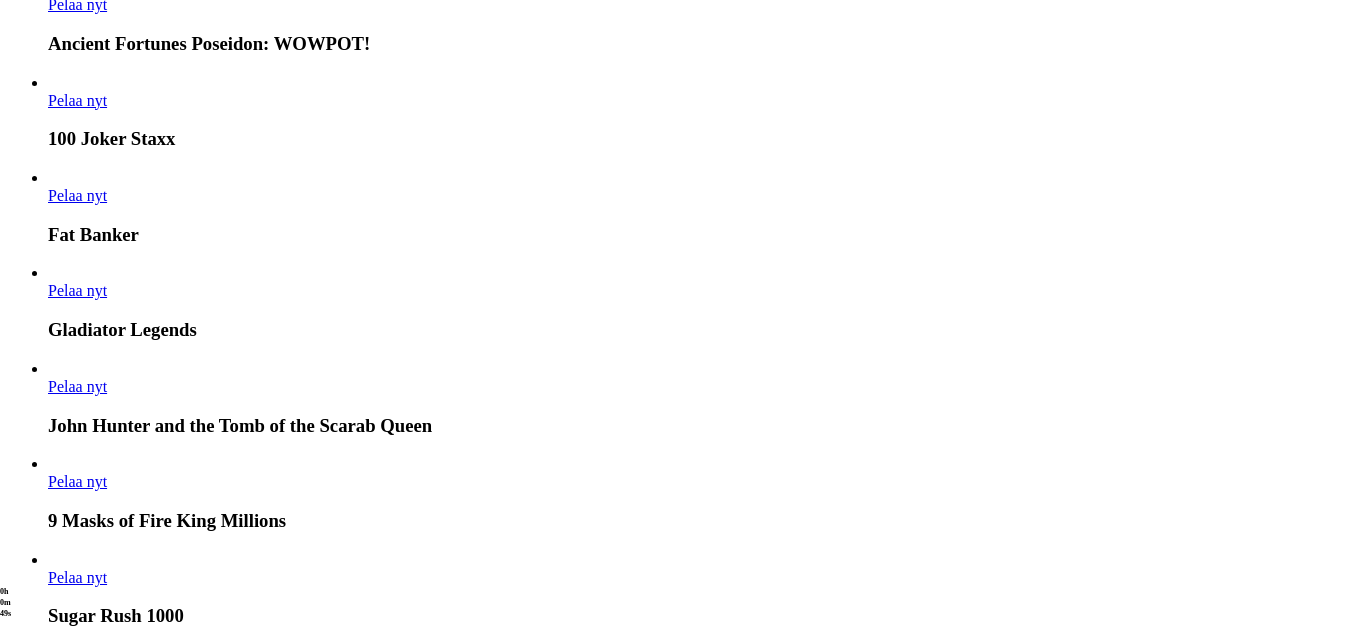 scroll, scrollTop: 1600, scrollLeft: 0, axis: vertical 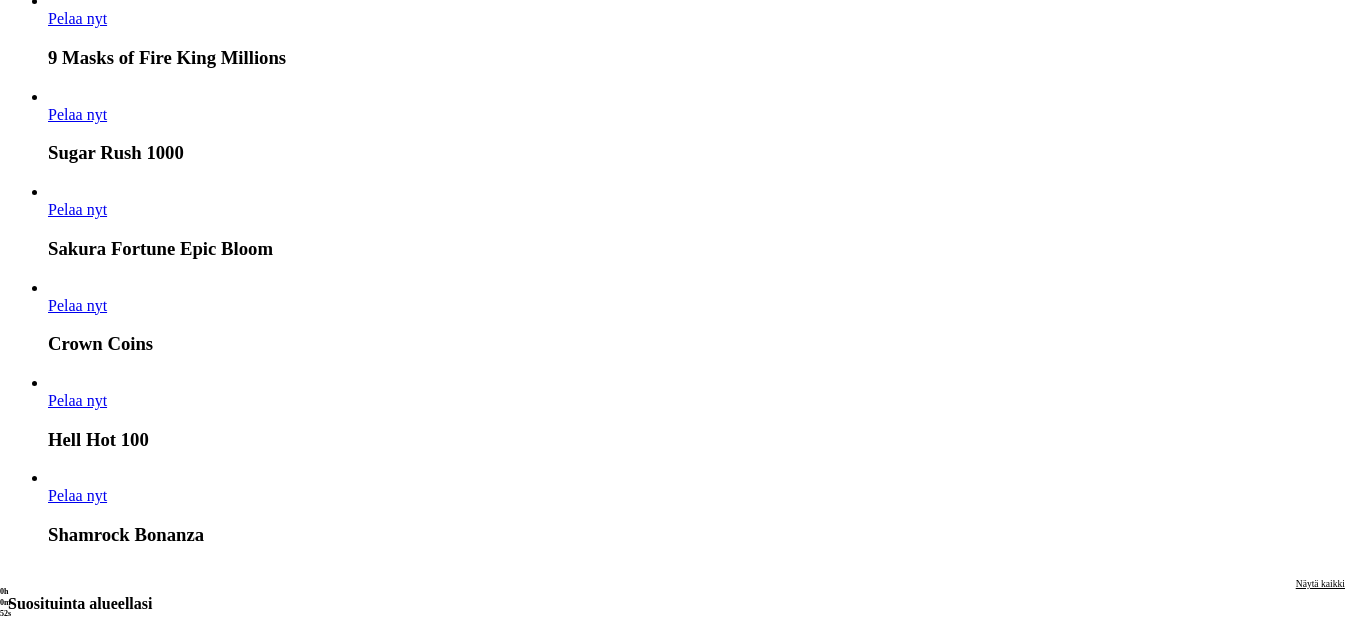 click on "Näytä kaikki" at bounding box center [1320, 16154] 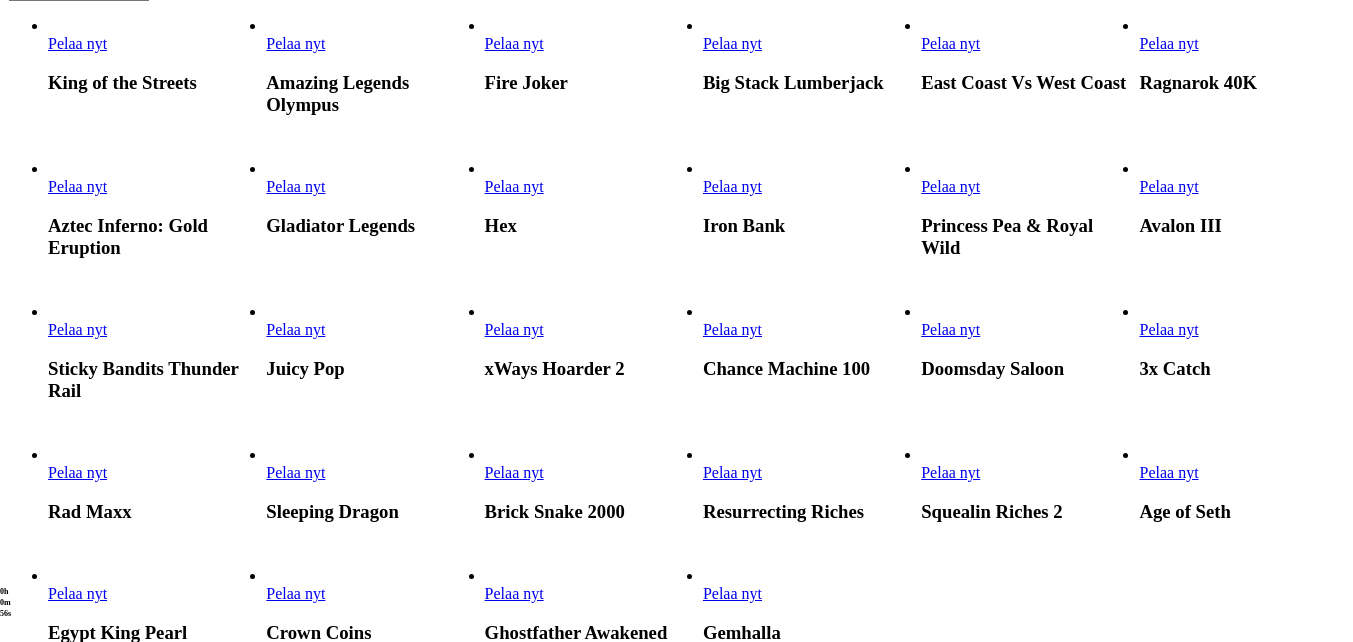 scroll, scrollTop: 500, scrollLeft: 0, axis: vertical 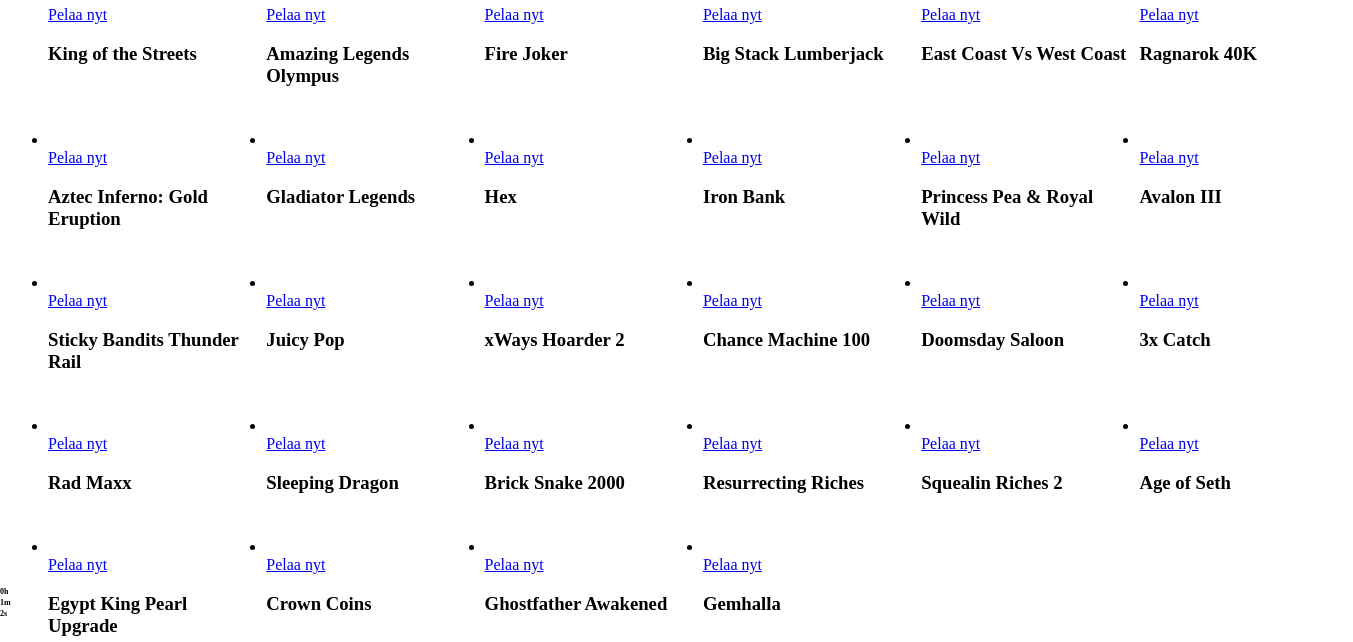 click on "Pelaa nyt" at bounding box center (732, 300) 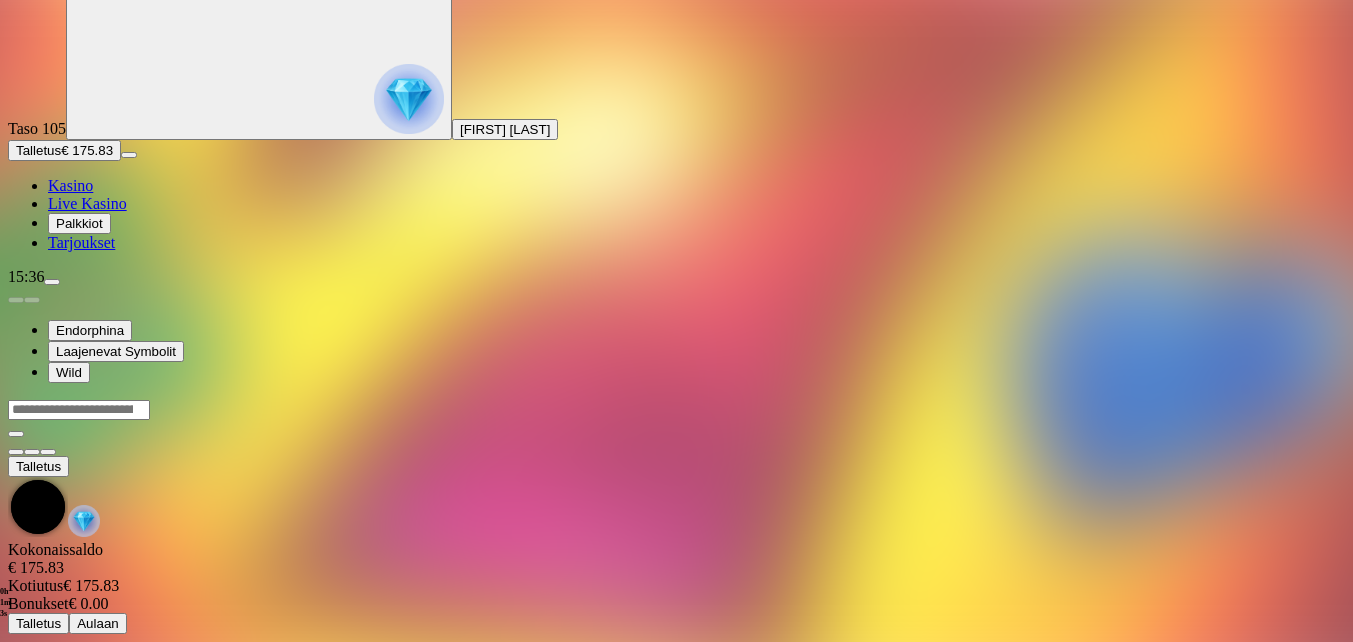scroll, scrollTop: 0, scrollLeft: 0, axis: both 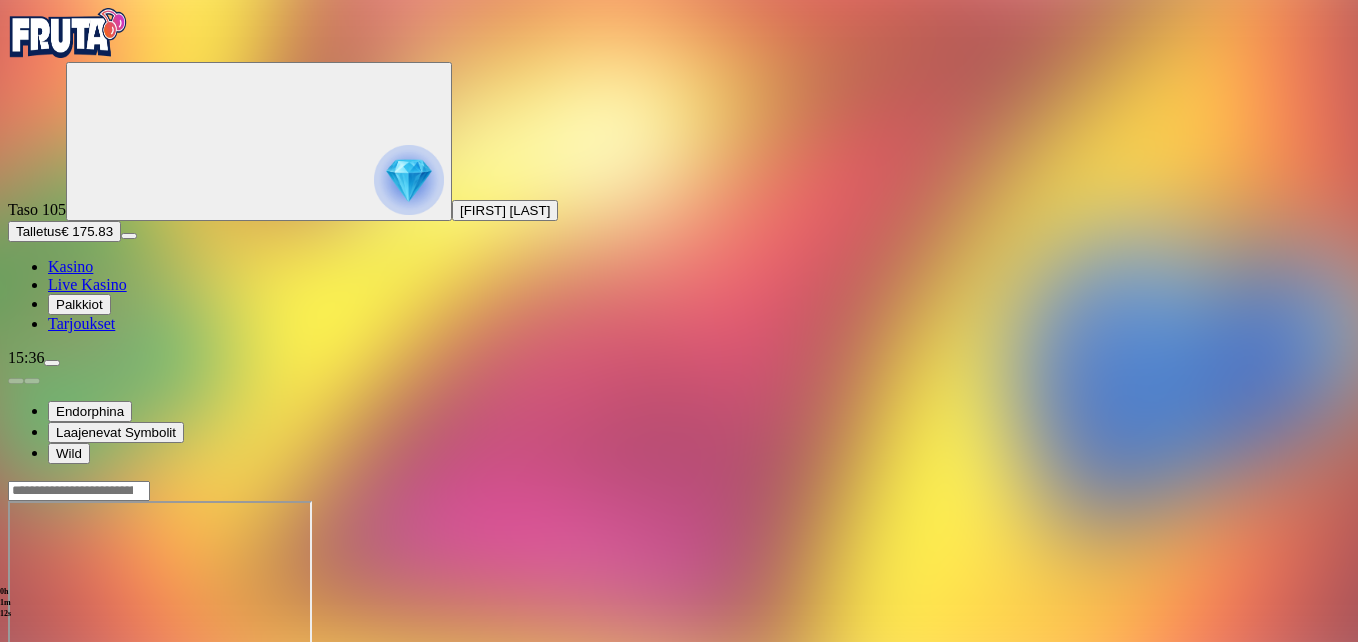 click at bounding box center [16, 673] 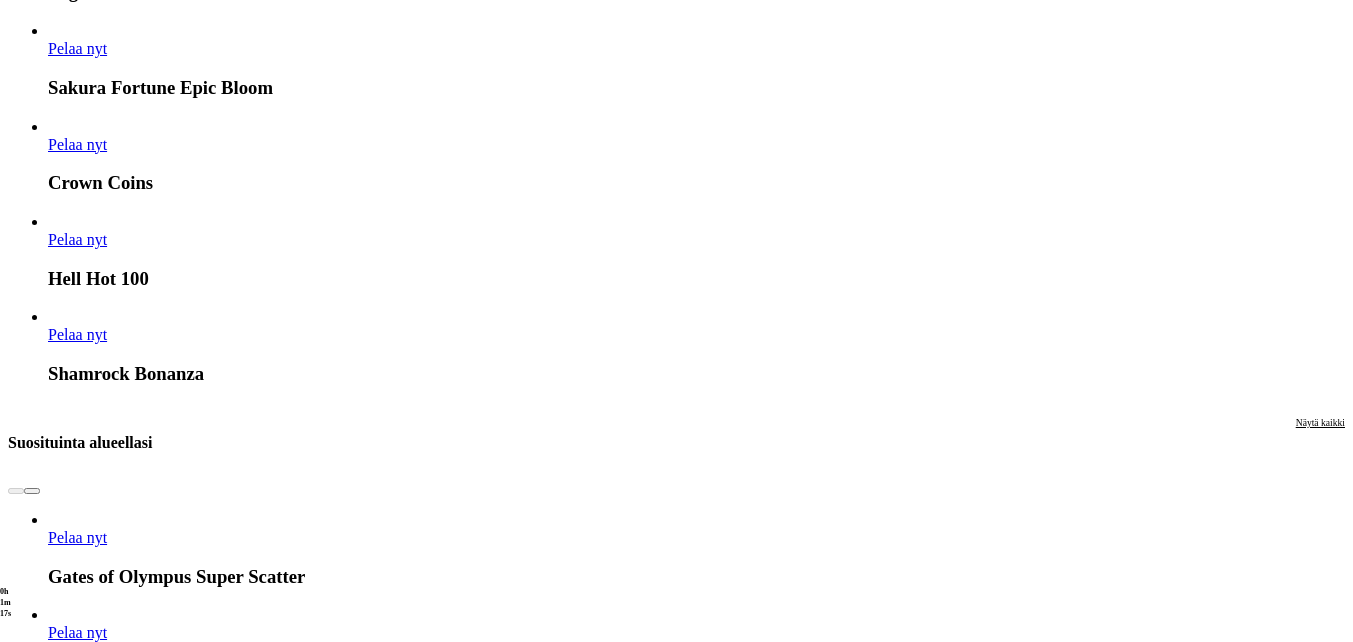 scroll, scrollTop: 1800, scrollLeft: 0, axis: vertical 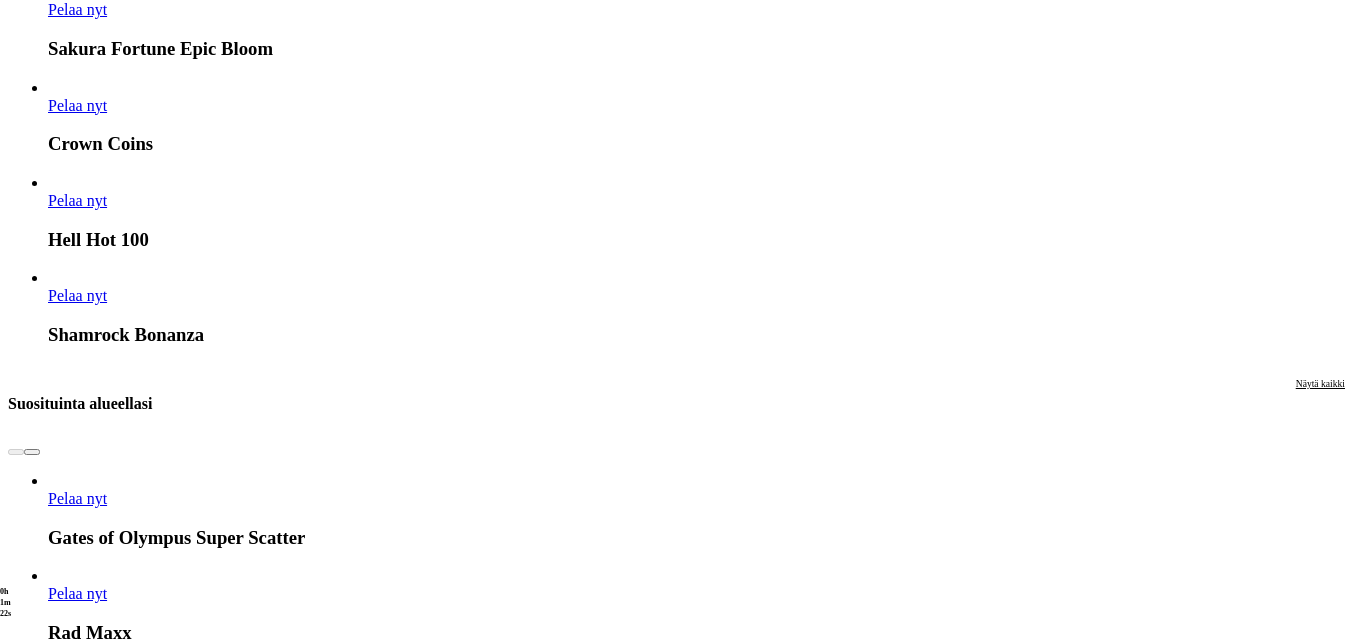 click on "Näytä kaikki" at bounding box center [1320, 15954] 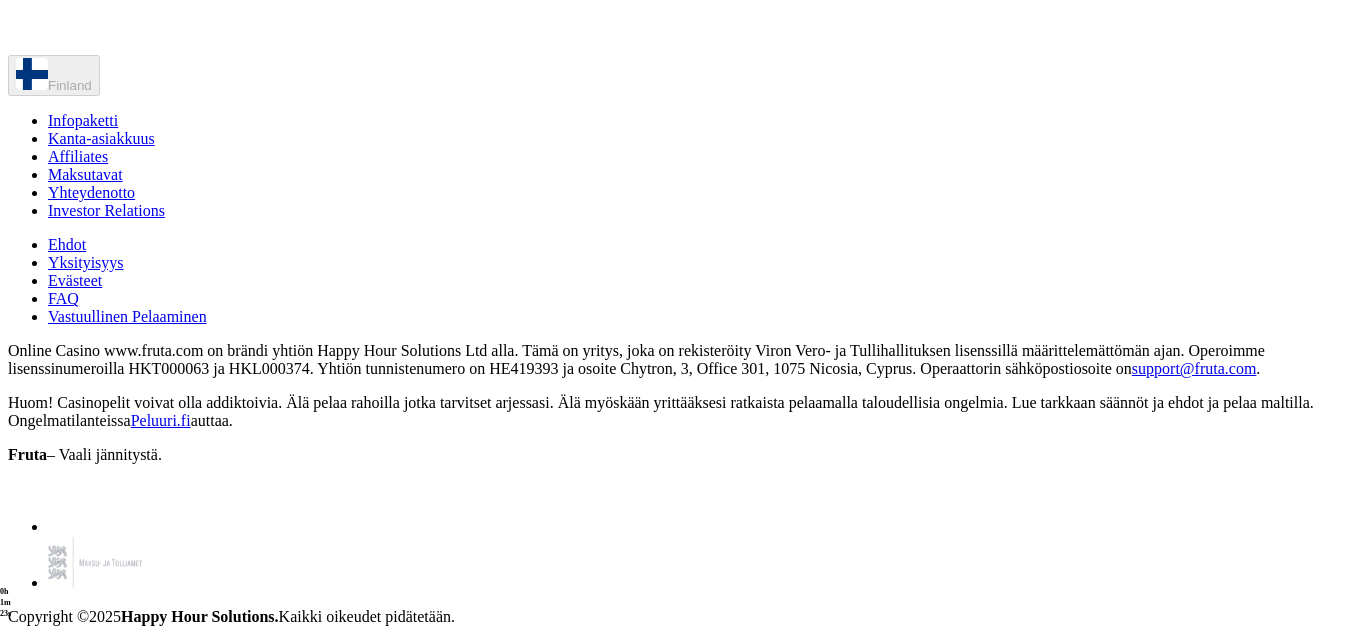 scroll, scrollTop: 0, scrollLeft: 0, axis: both 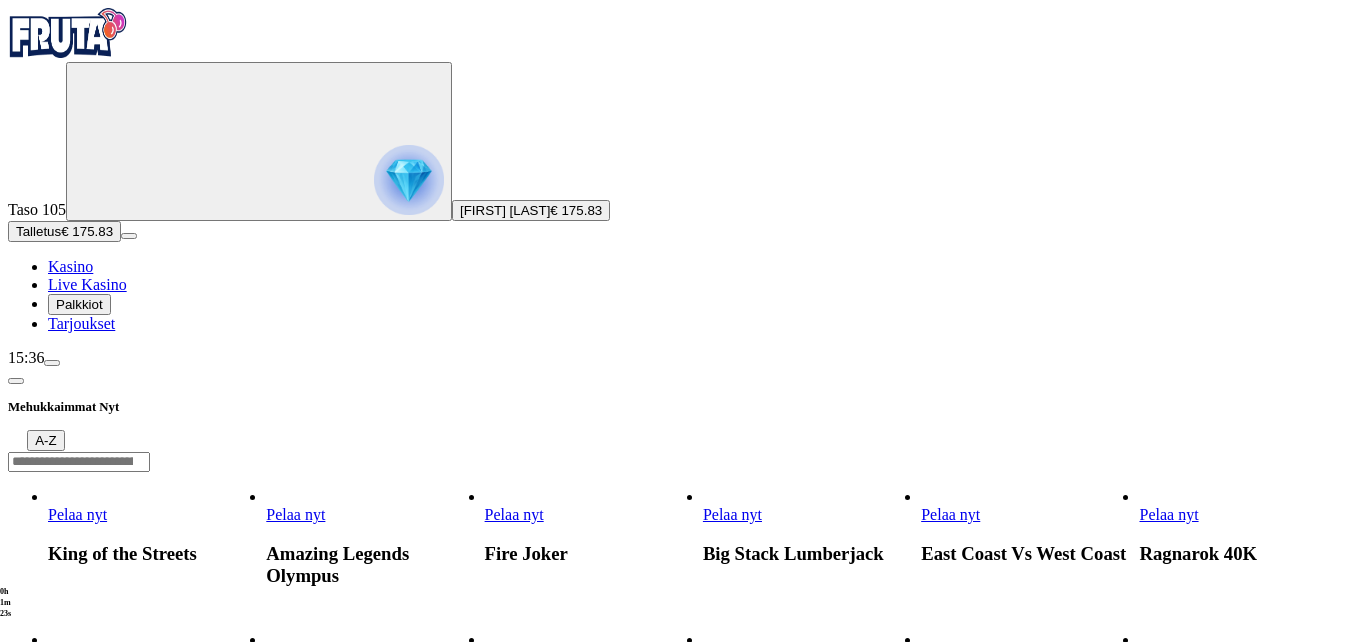 click at bounding box center (1139, 524) 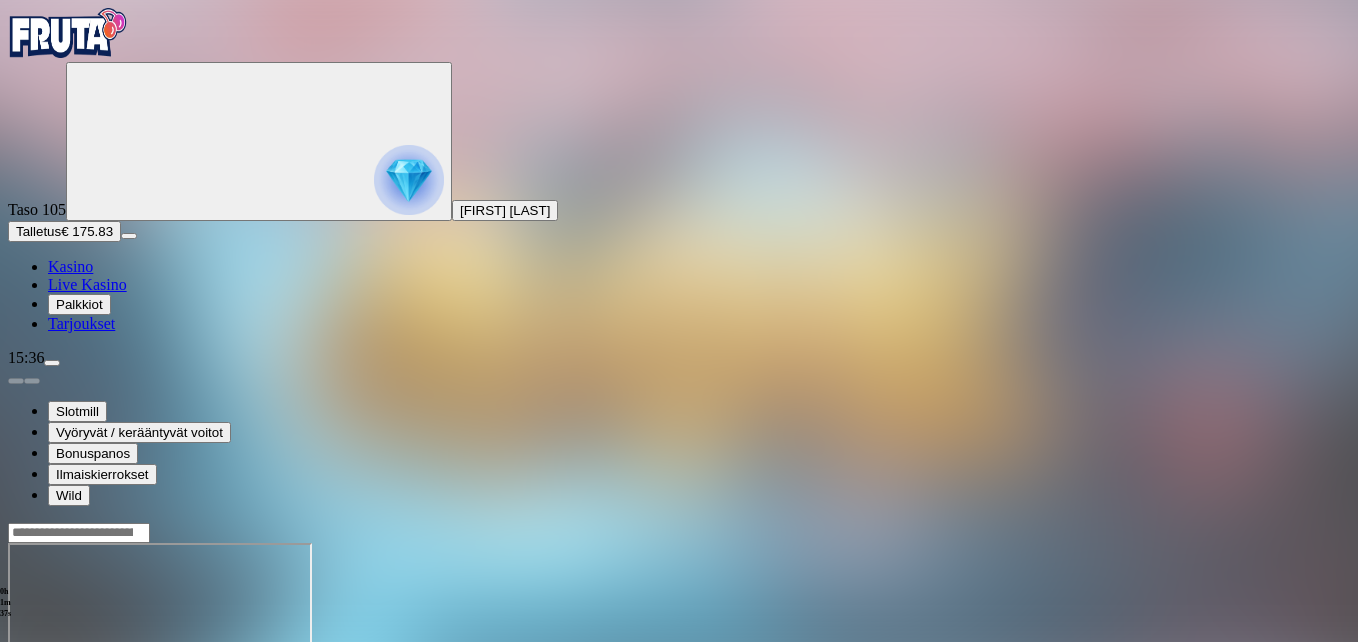 click at bounding box center (48, 715) 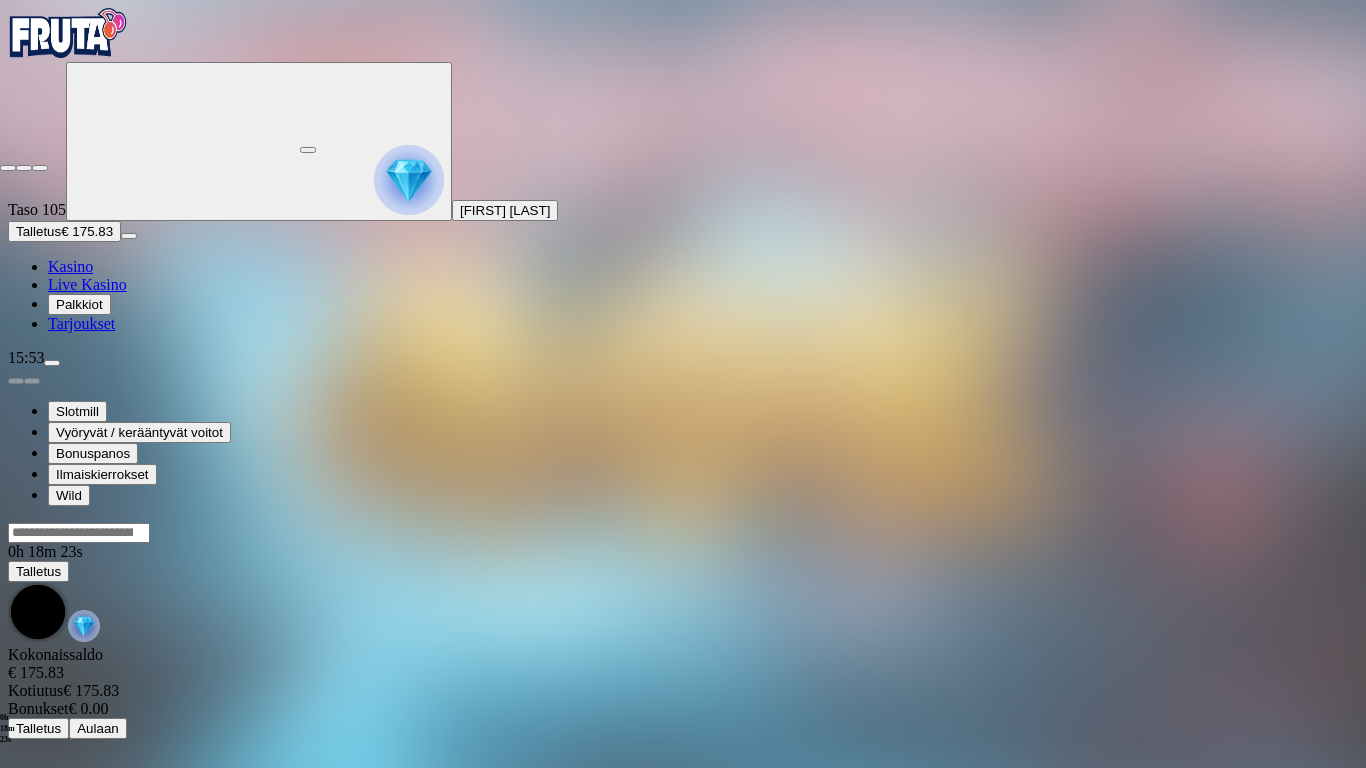 click at bounding box center [8, 168] 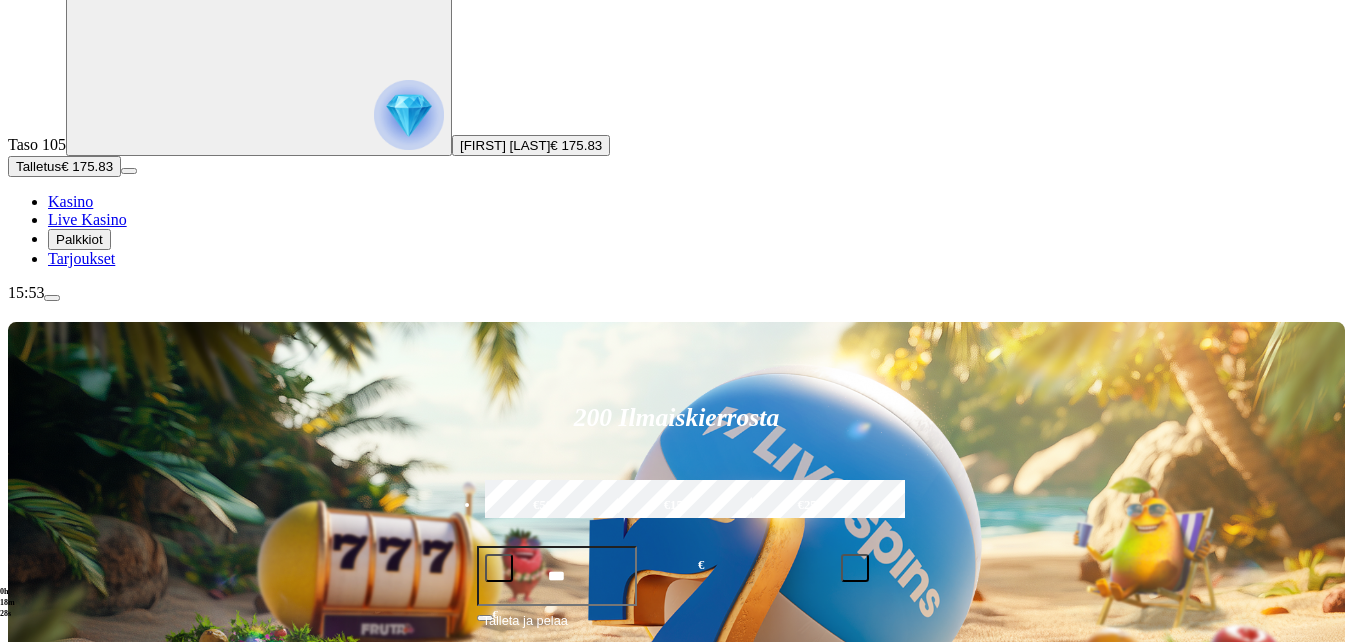 scroll, scrollTop: 100, scrollLeft: 0, axis: vertical 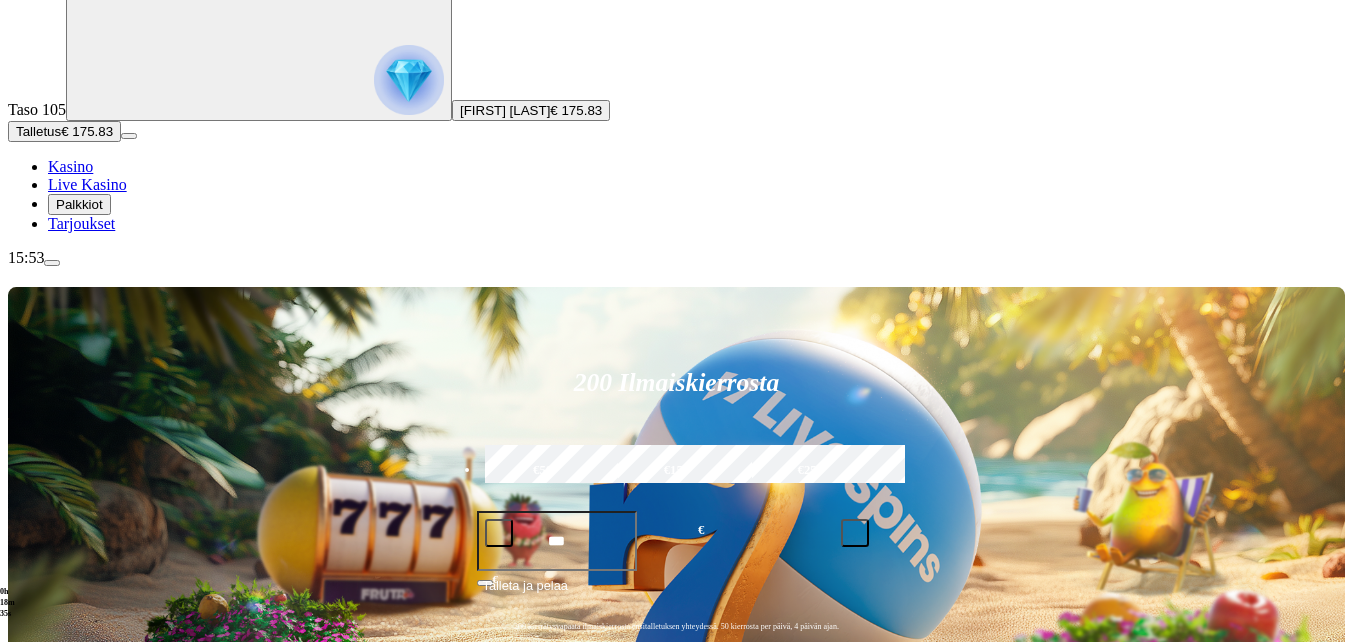 click at bounding box center [32, 995] 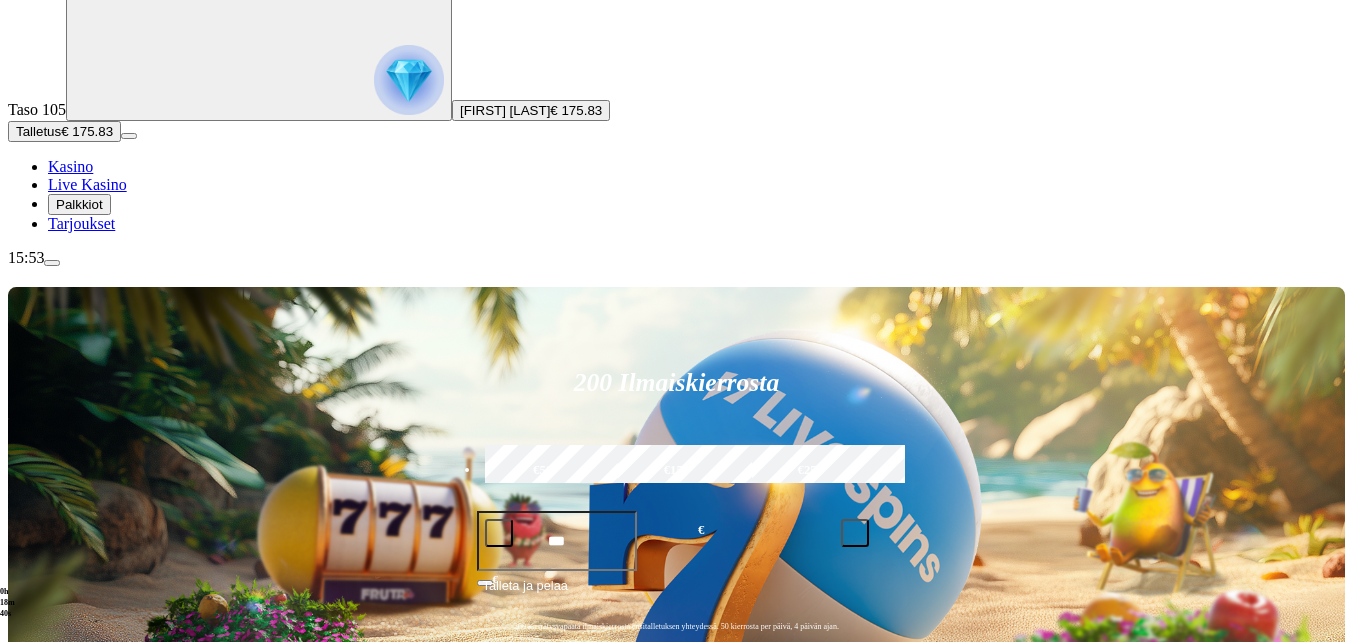 click on "Pelaa nyt" at bounding box center (-752, 1995) 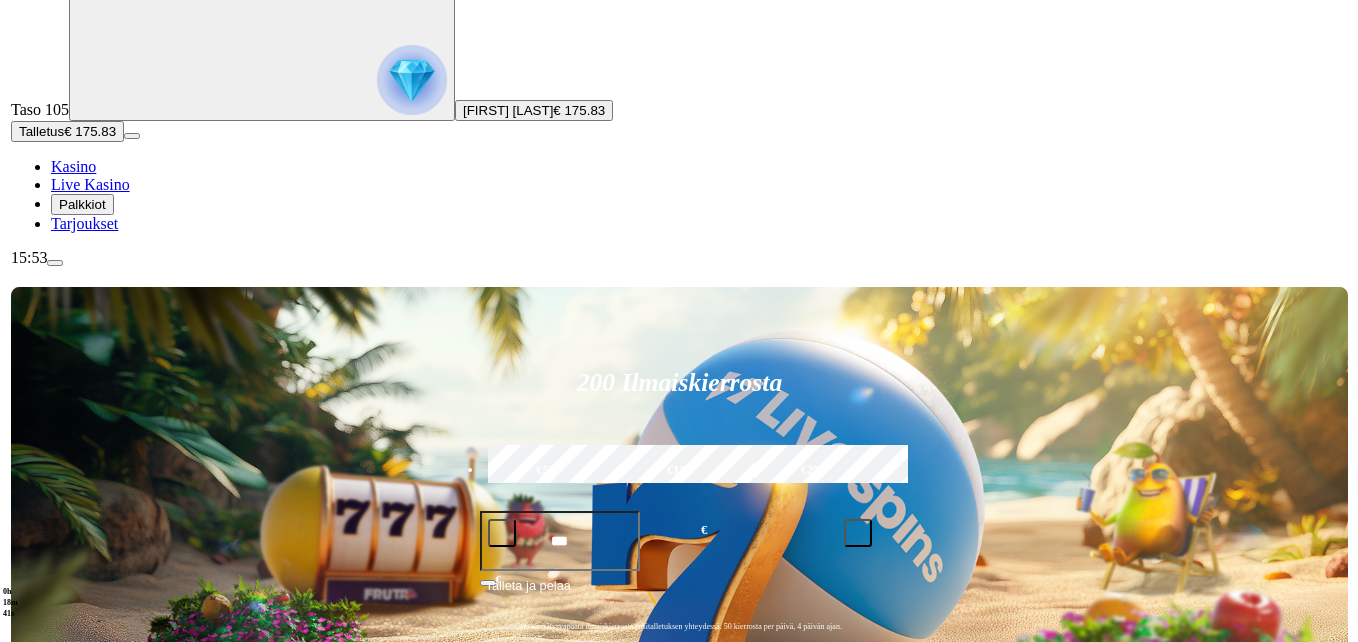 scroll, scrollTop: 0, scrollLeft: 0, axis: both 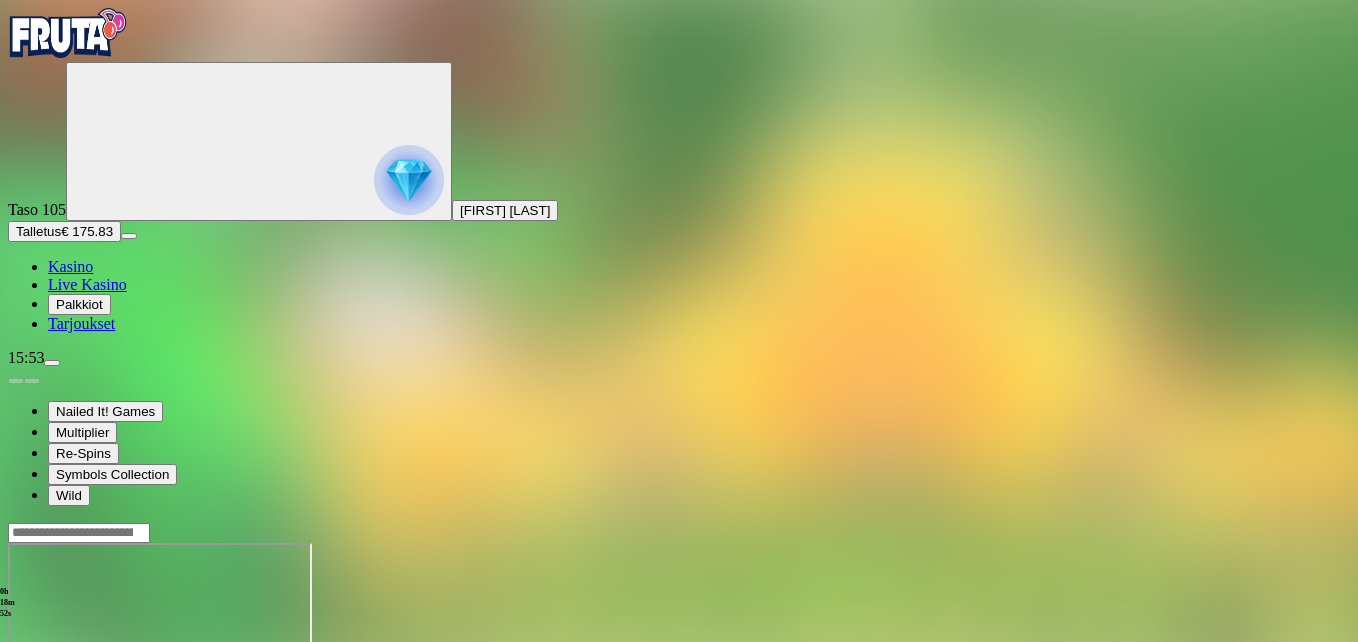 click at bounding box center (48, 715) 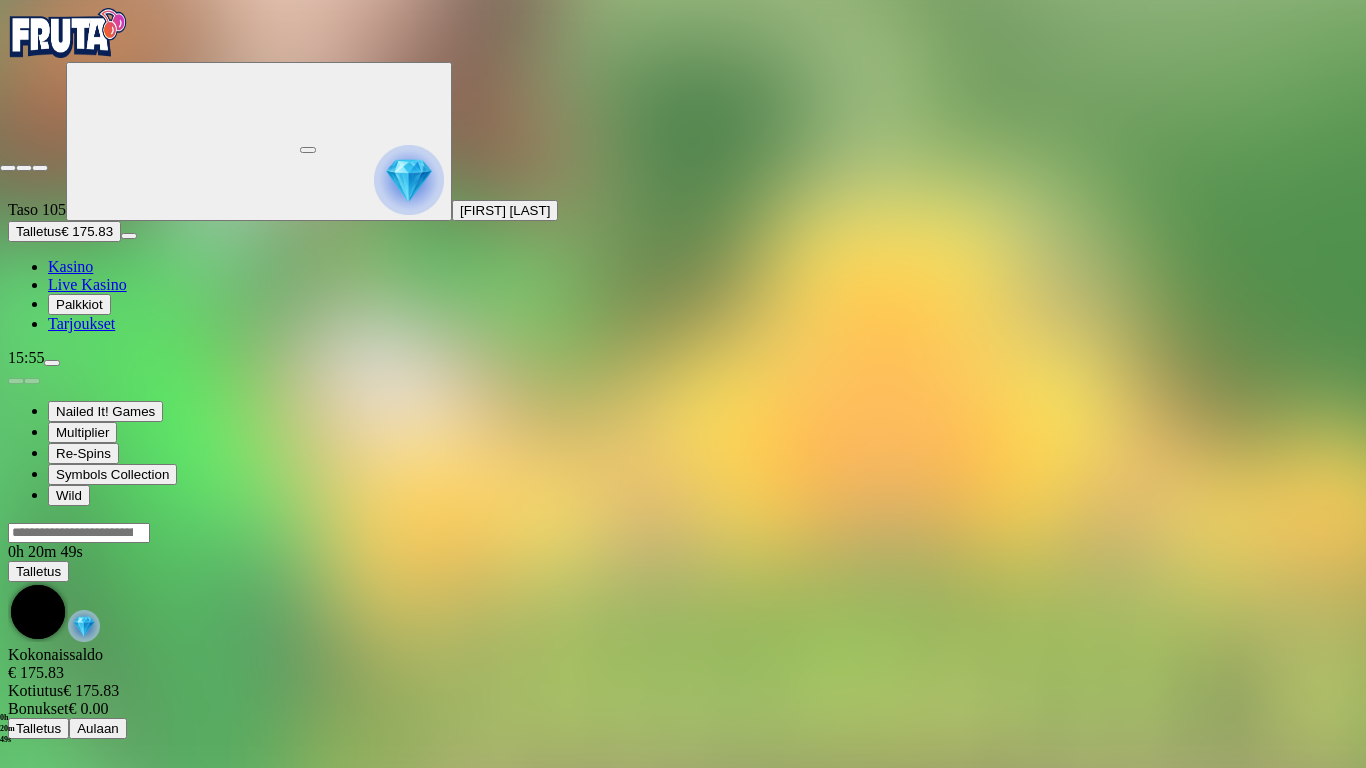 click at bounding box center (8, 168) 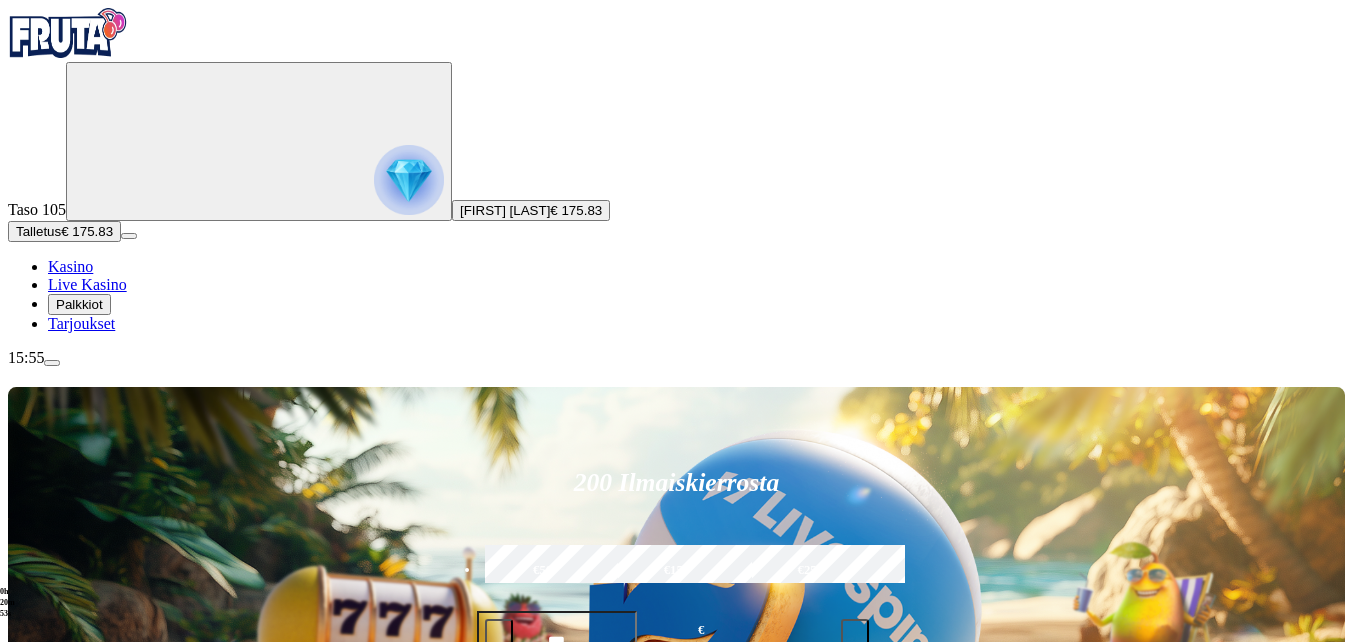 click at bounding box center (32, 1095) 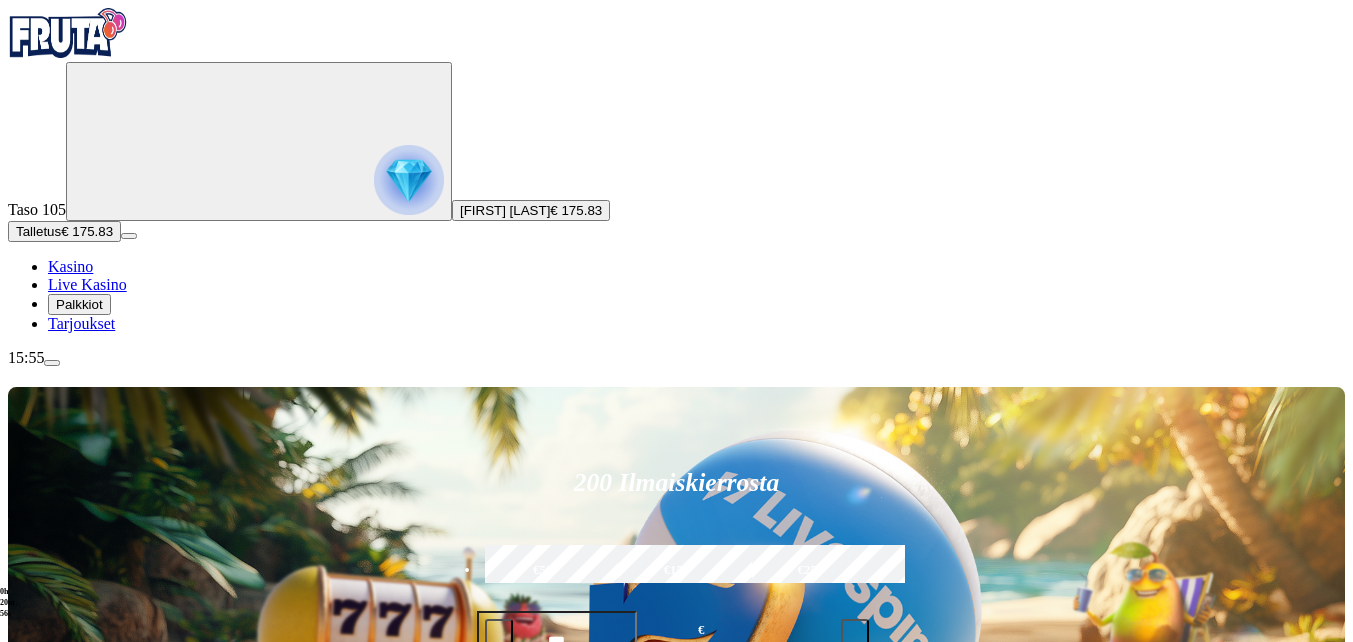 click on "Pelaa nyt" at bounding box center [-752, 2000] 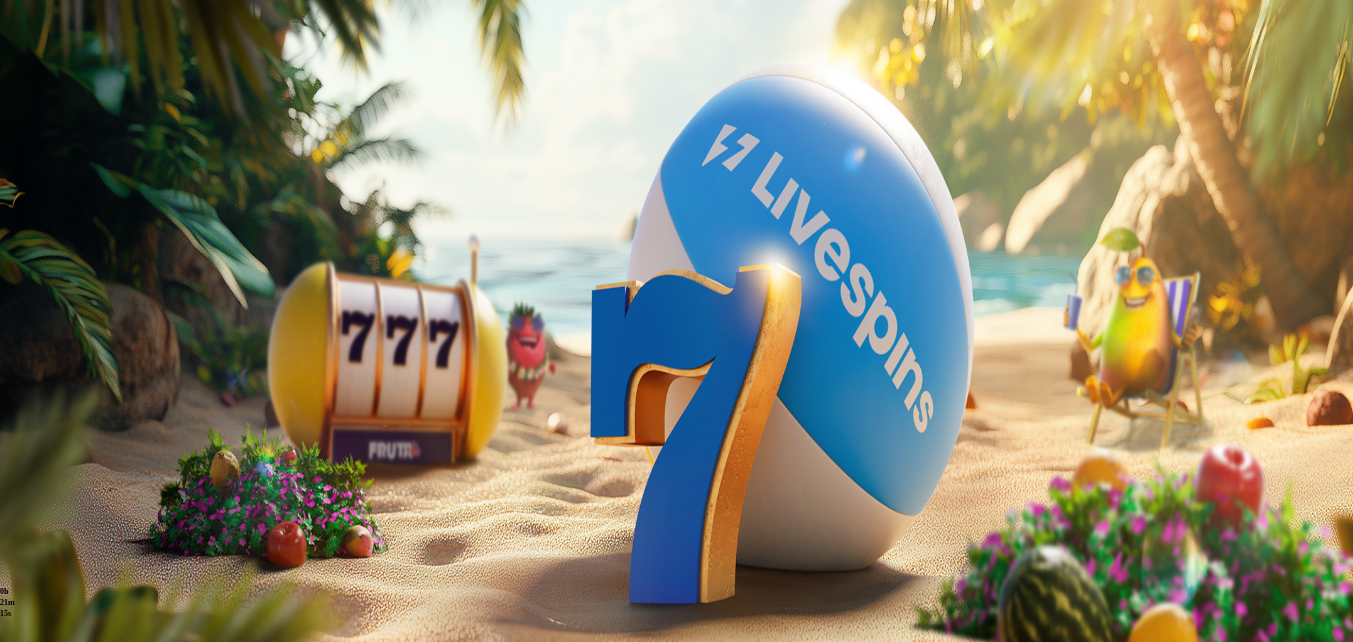 scroll, scrollTop: 0, scrollLeft: 0, axis: both 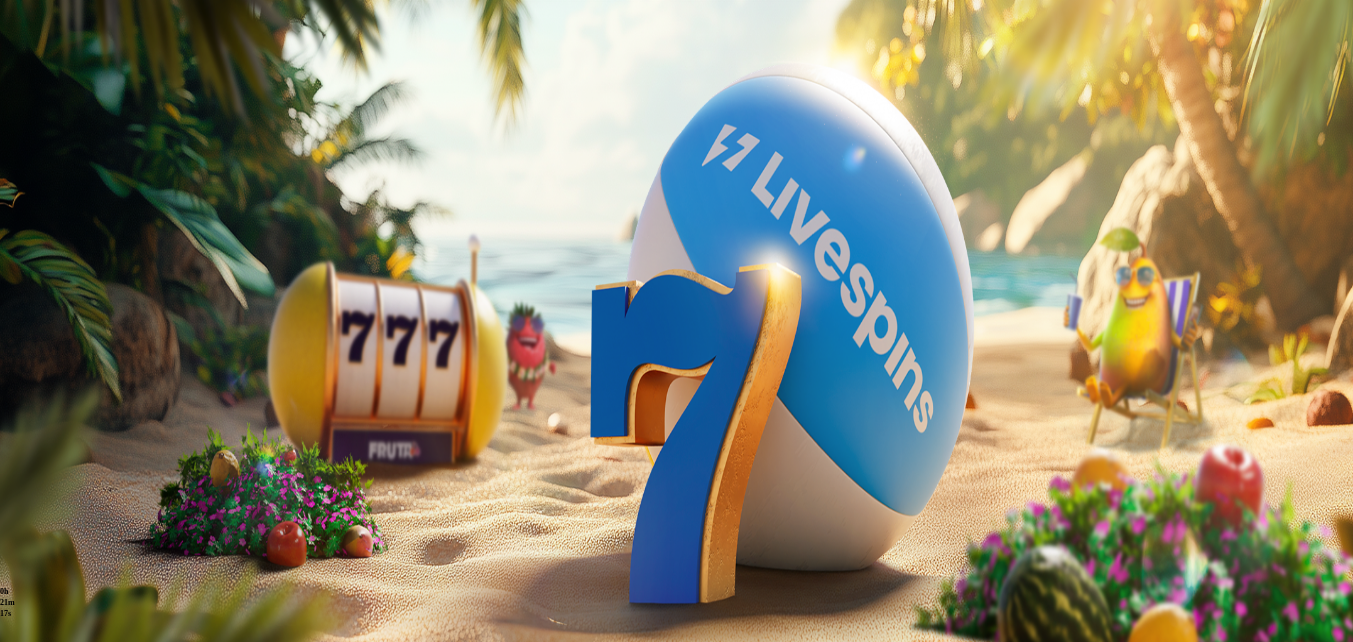click at bounding box center [32, 928] 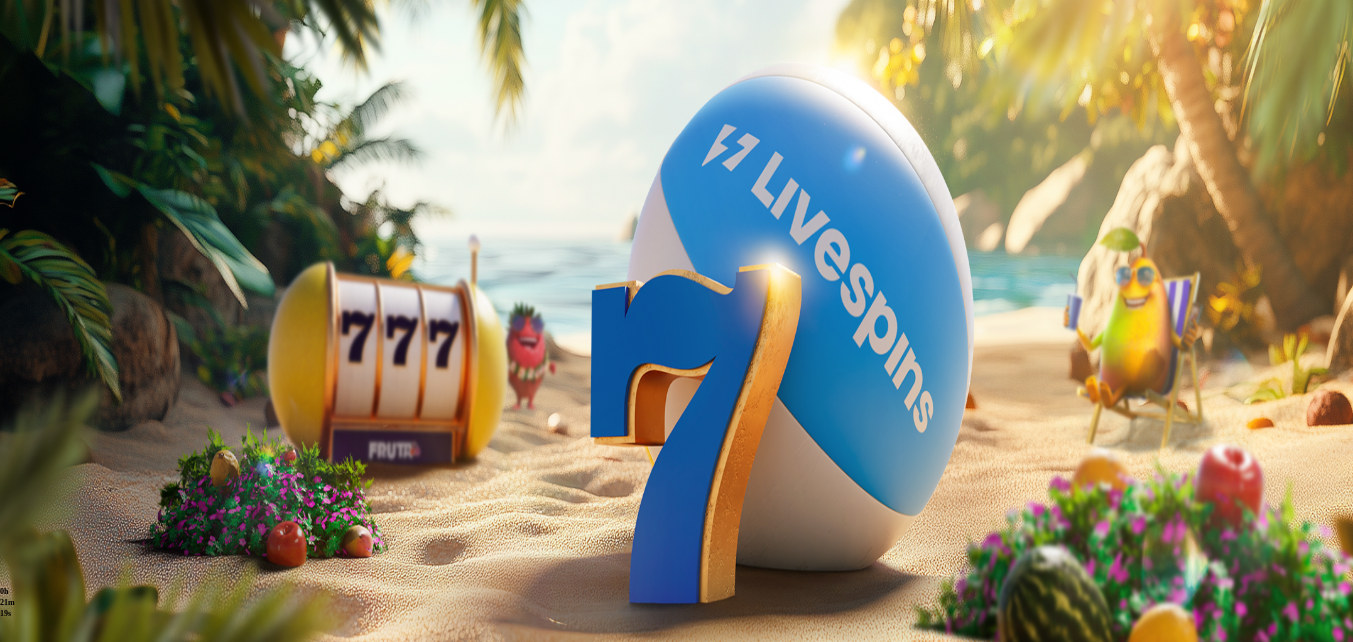 click on "Pelaa nyt" at bounding box center [-752, 1833] 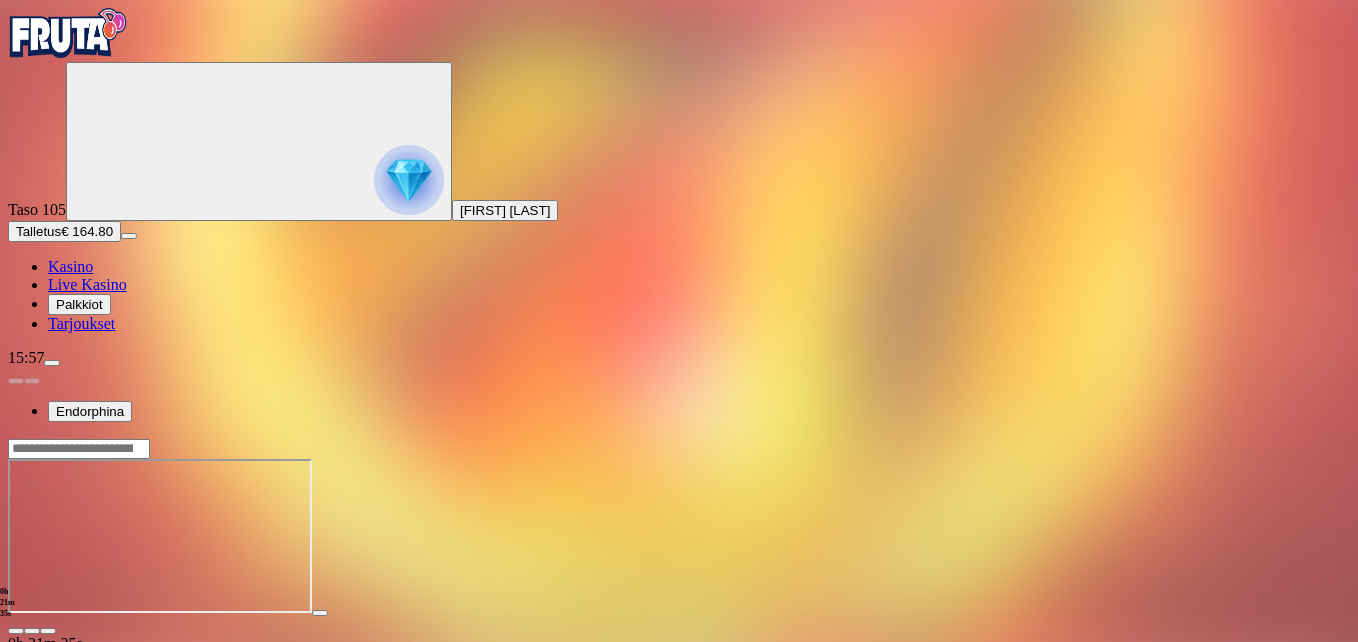 click at bounding box center (48, 631) 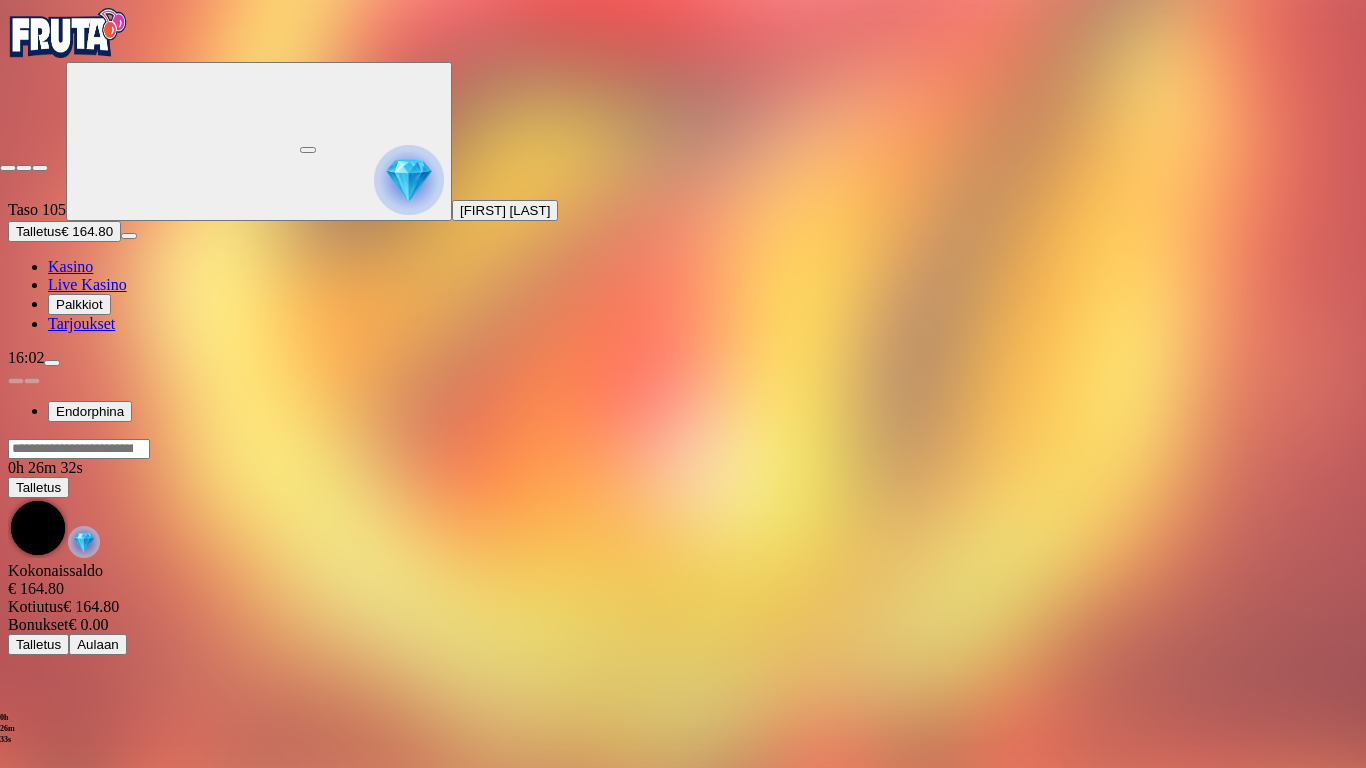 click at bounding box center (8, 168) 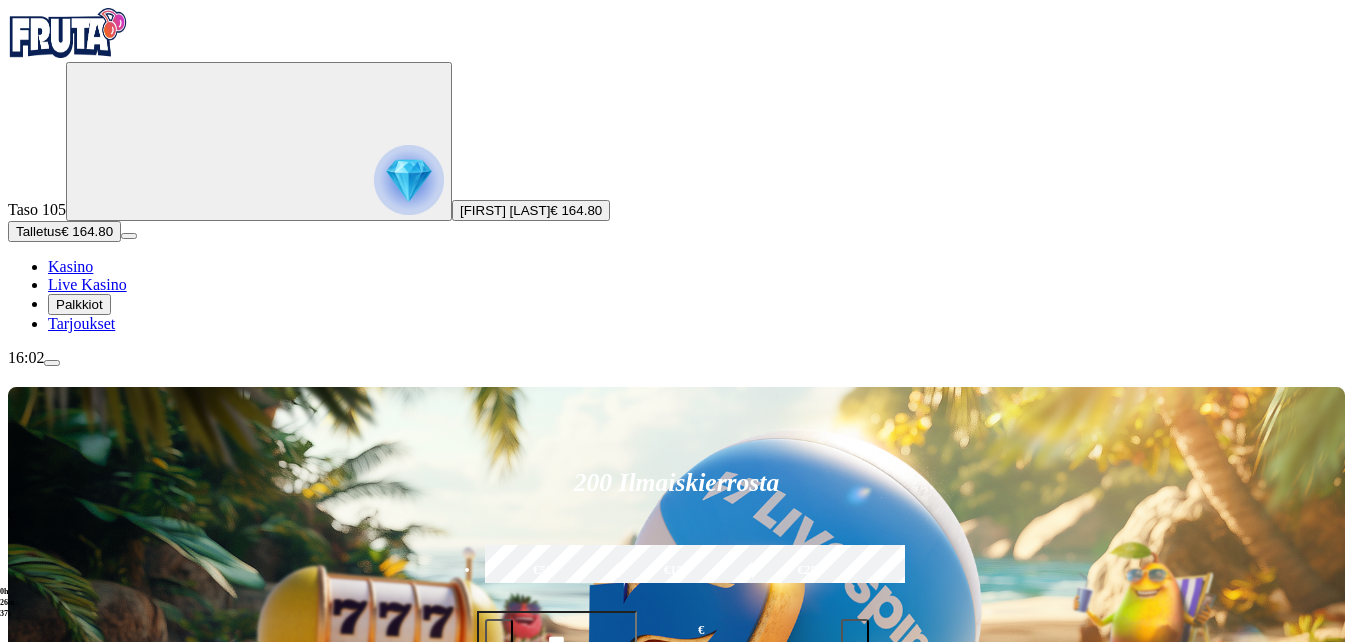 click at bounding box center (52, 363) 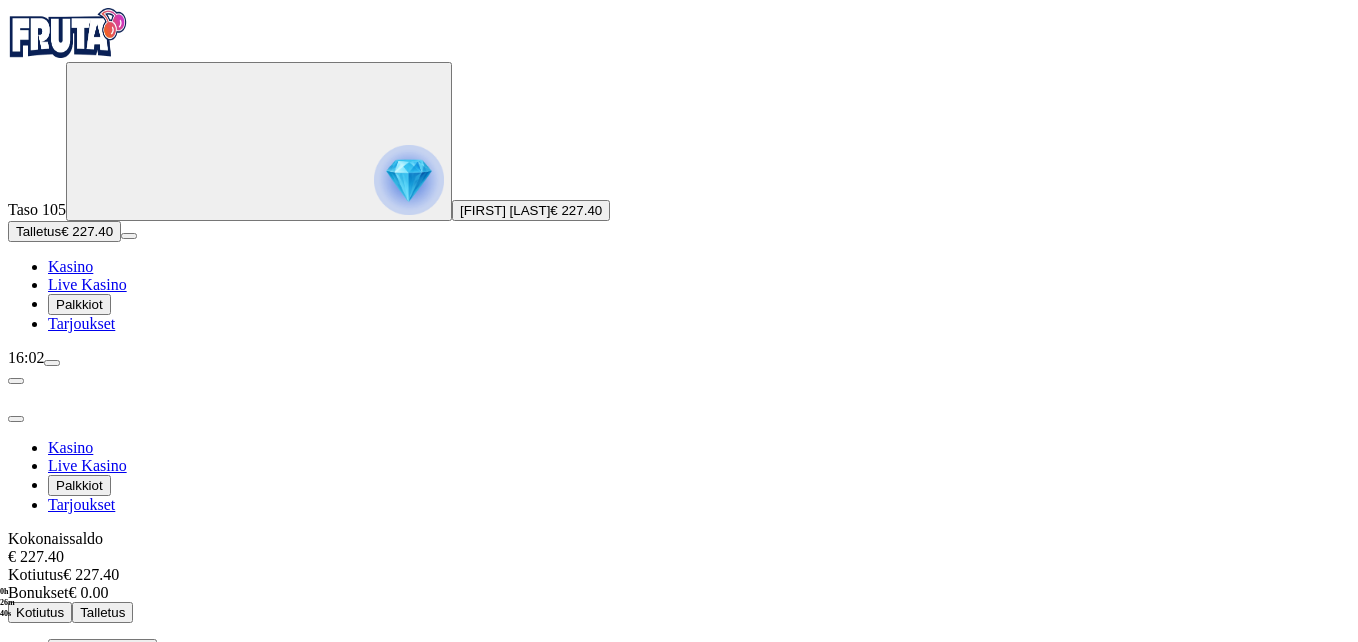scroll, scrollTop: 71, scrollLeft: 0, axis: vertical 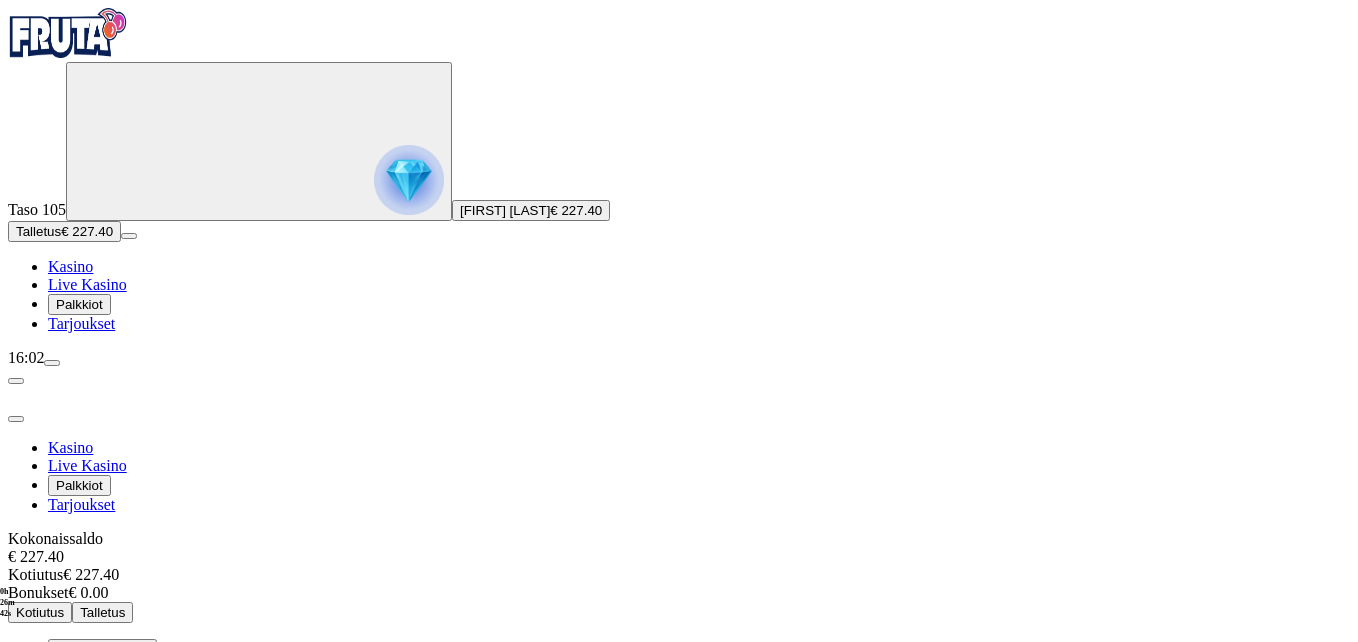 click on "Kotiutus" at bounding box center (40, 612) 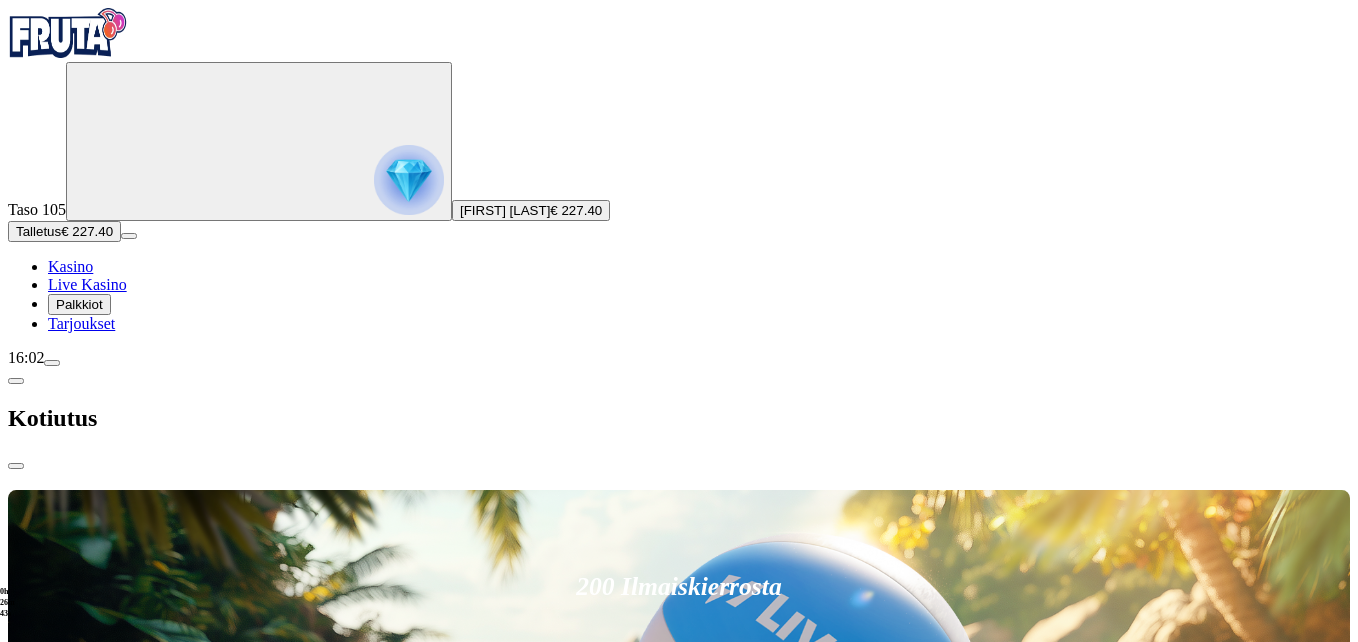scroll, scrollTop: 0, scrollLeft: 0, axis: both 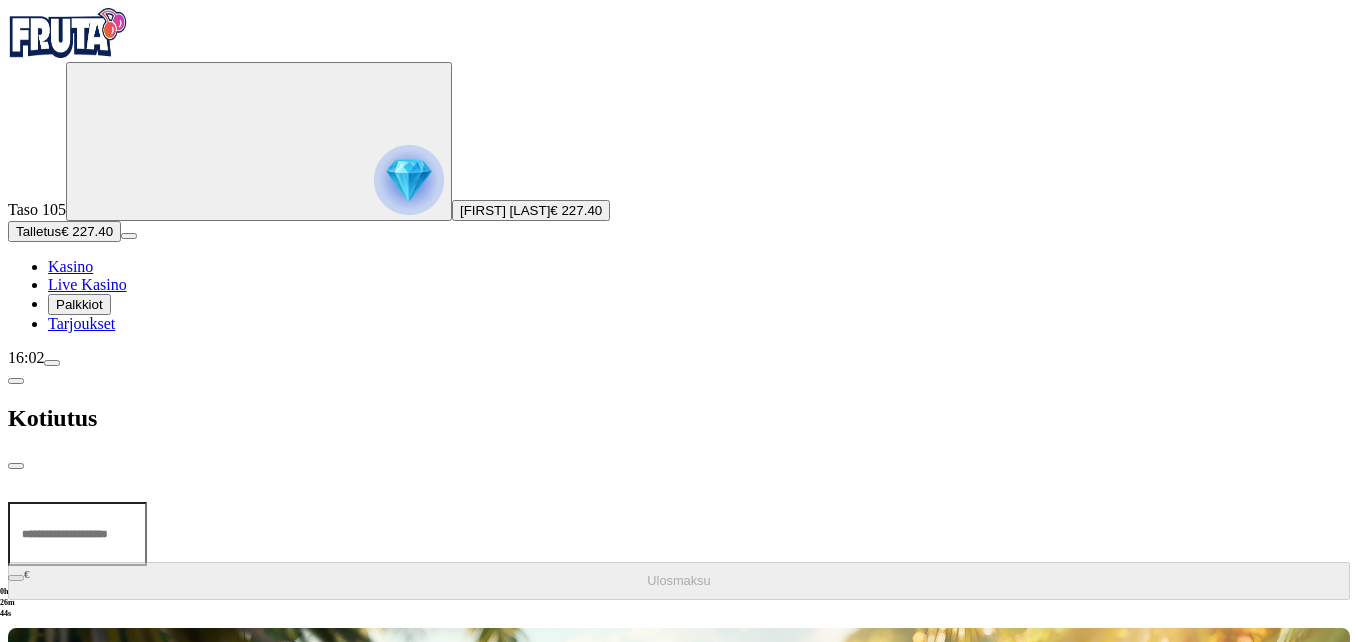 drag, startPoint x: 272, startPoint y: 133, endPoint x: 458, endPoint y: 133, distance: 186 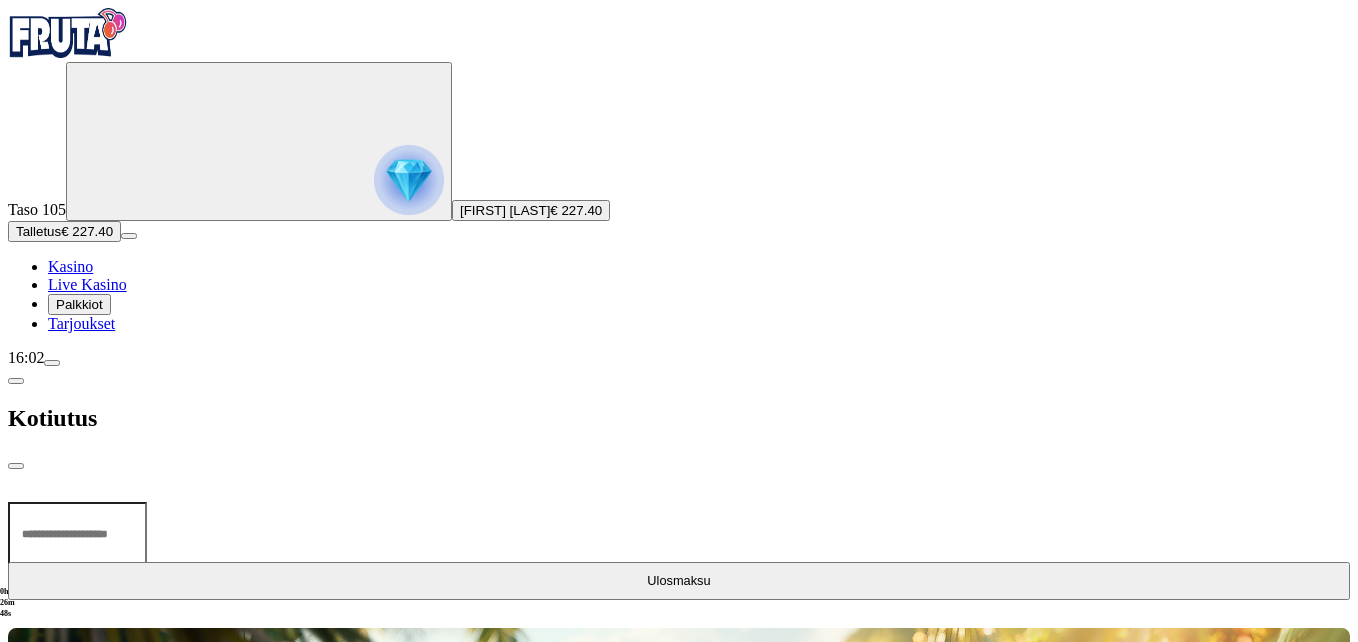 type on "***" 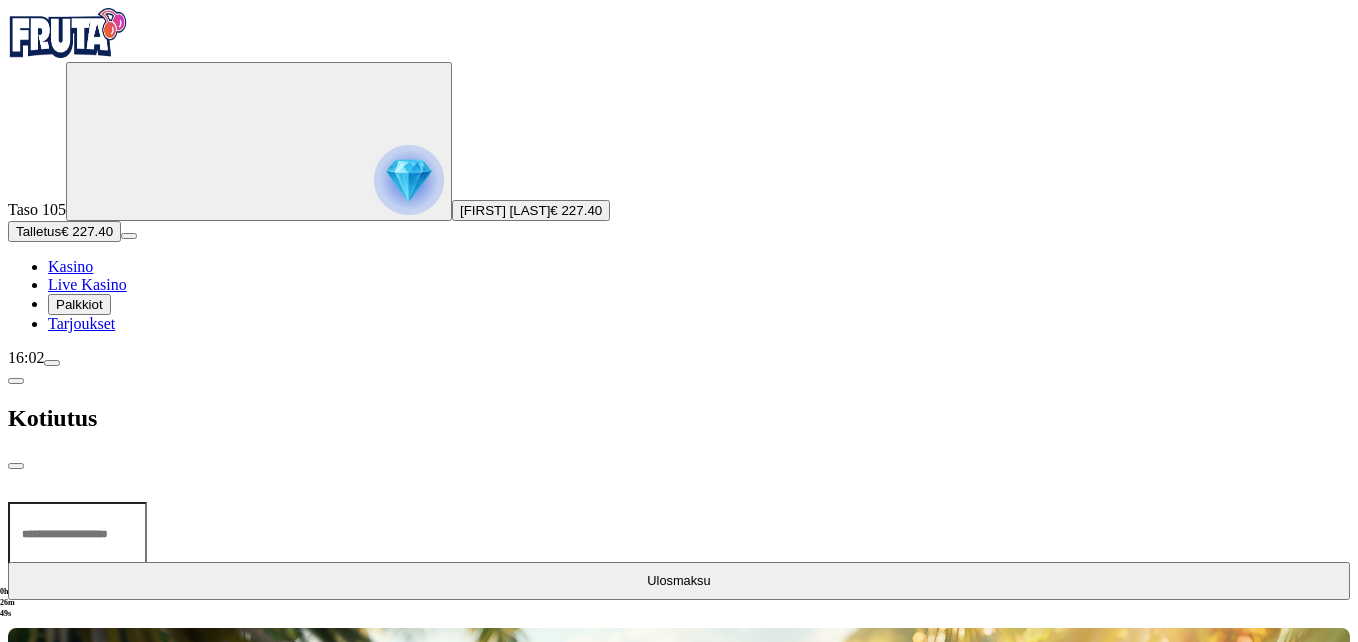 type 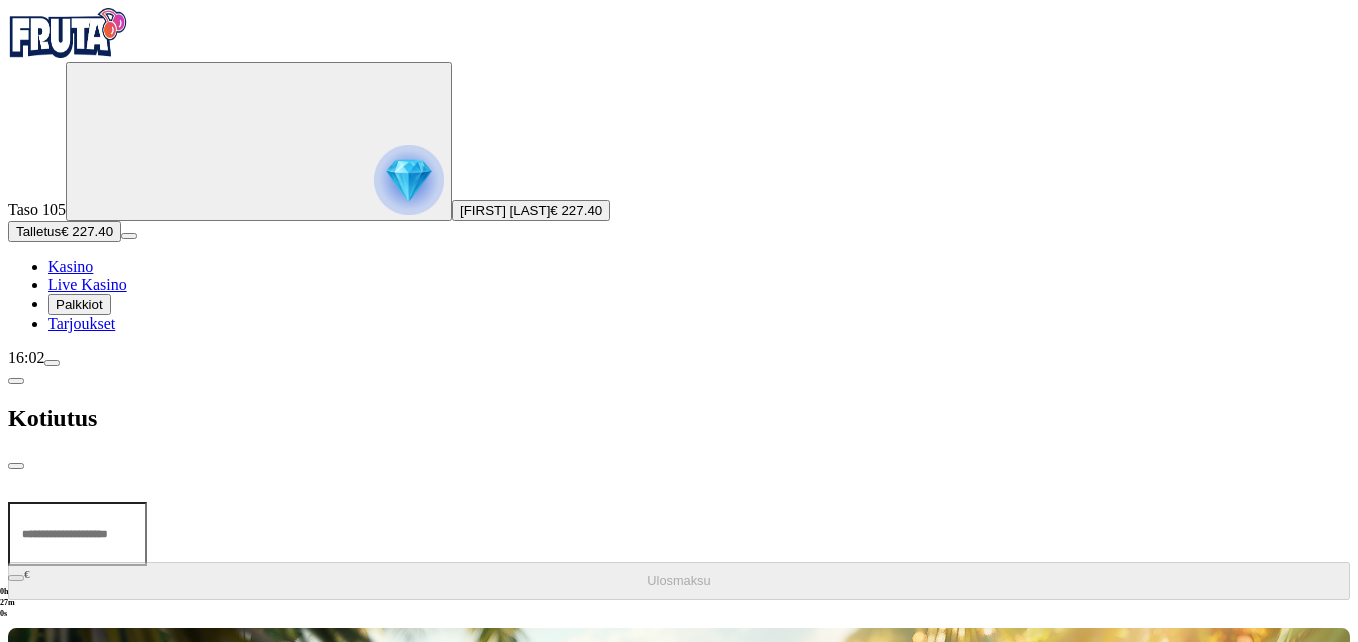 click at bounding box center [16, 466] 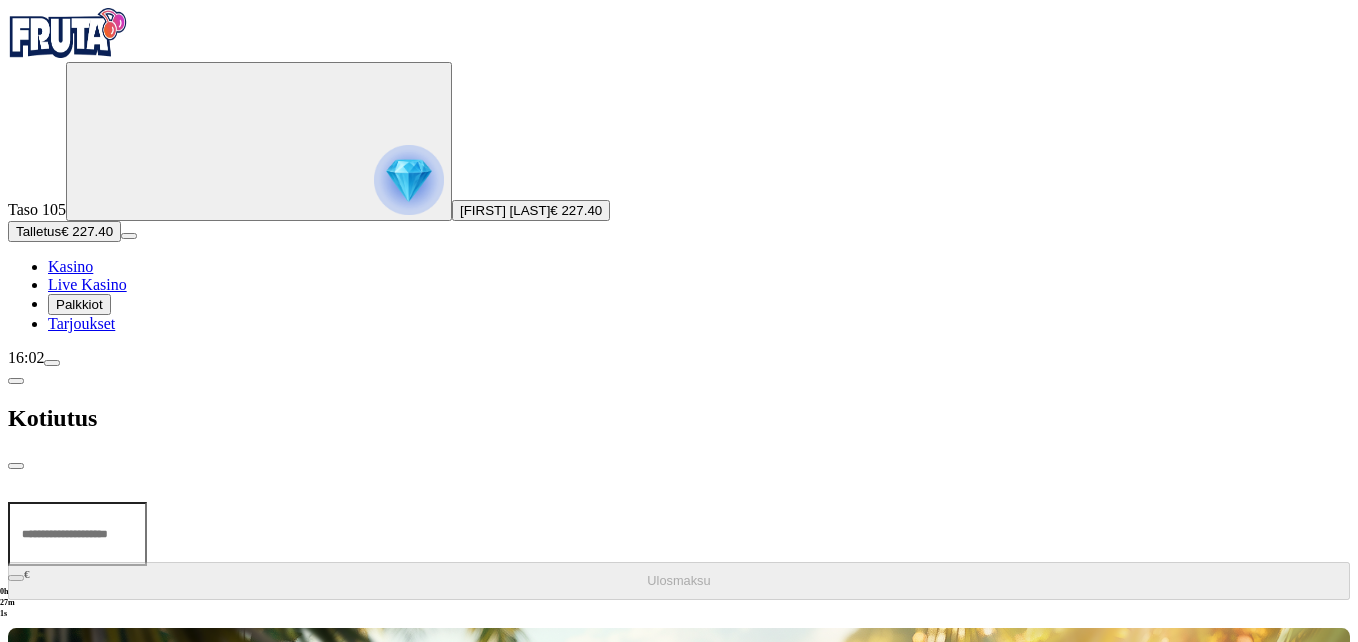 click at bounding box center [16, 466] 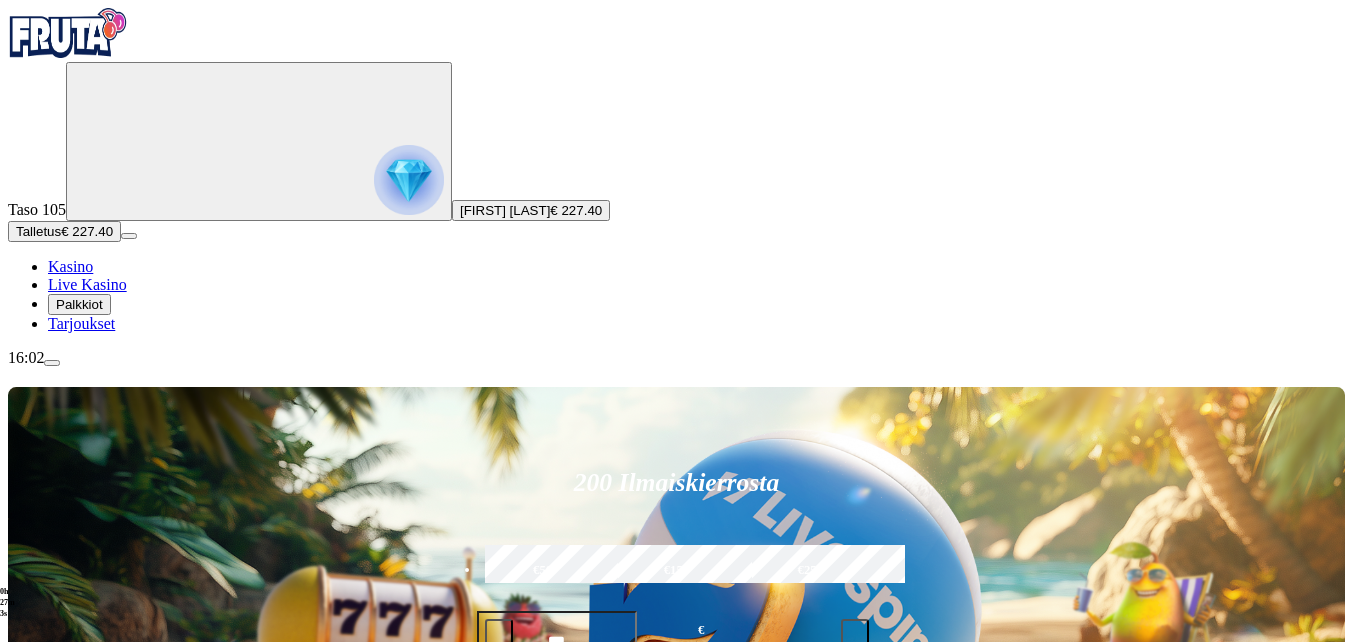 click at bounding box center [52, 363] 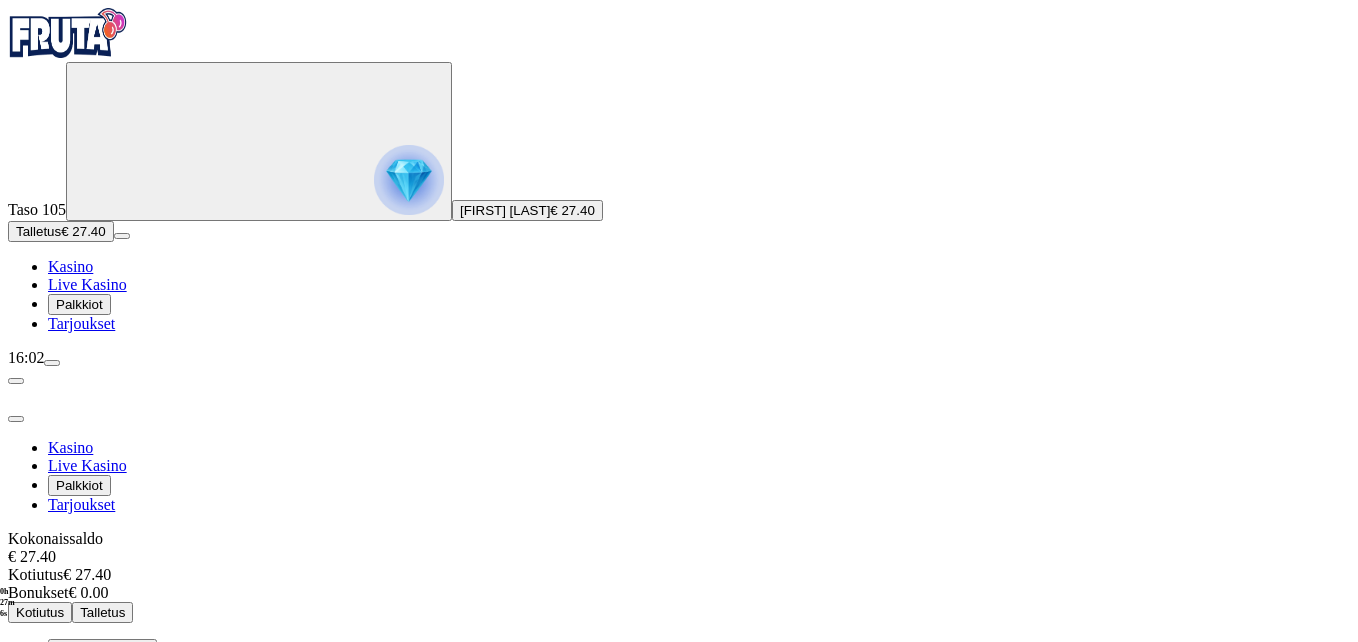 scroll, scrollTop: 71, scrollLeft: 0, axis: vertical 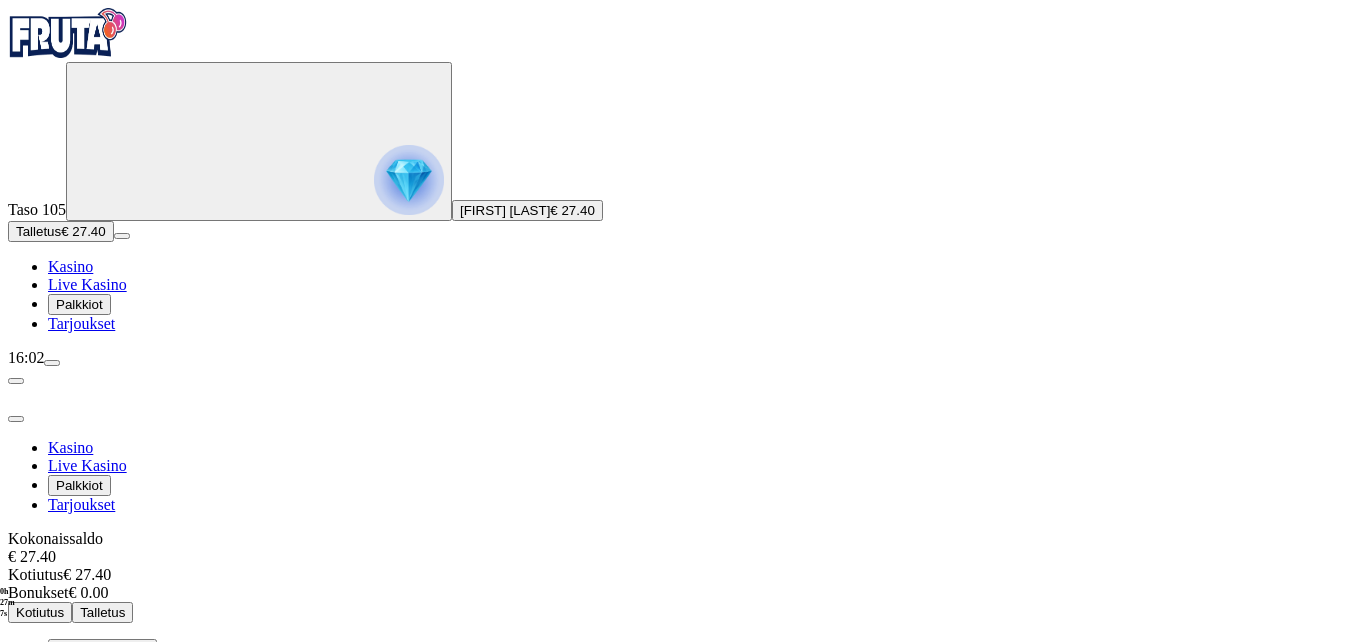 click on "Kirjaudu ulos" at bounding box center [54, 854] 